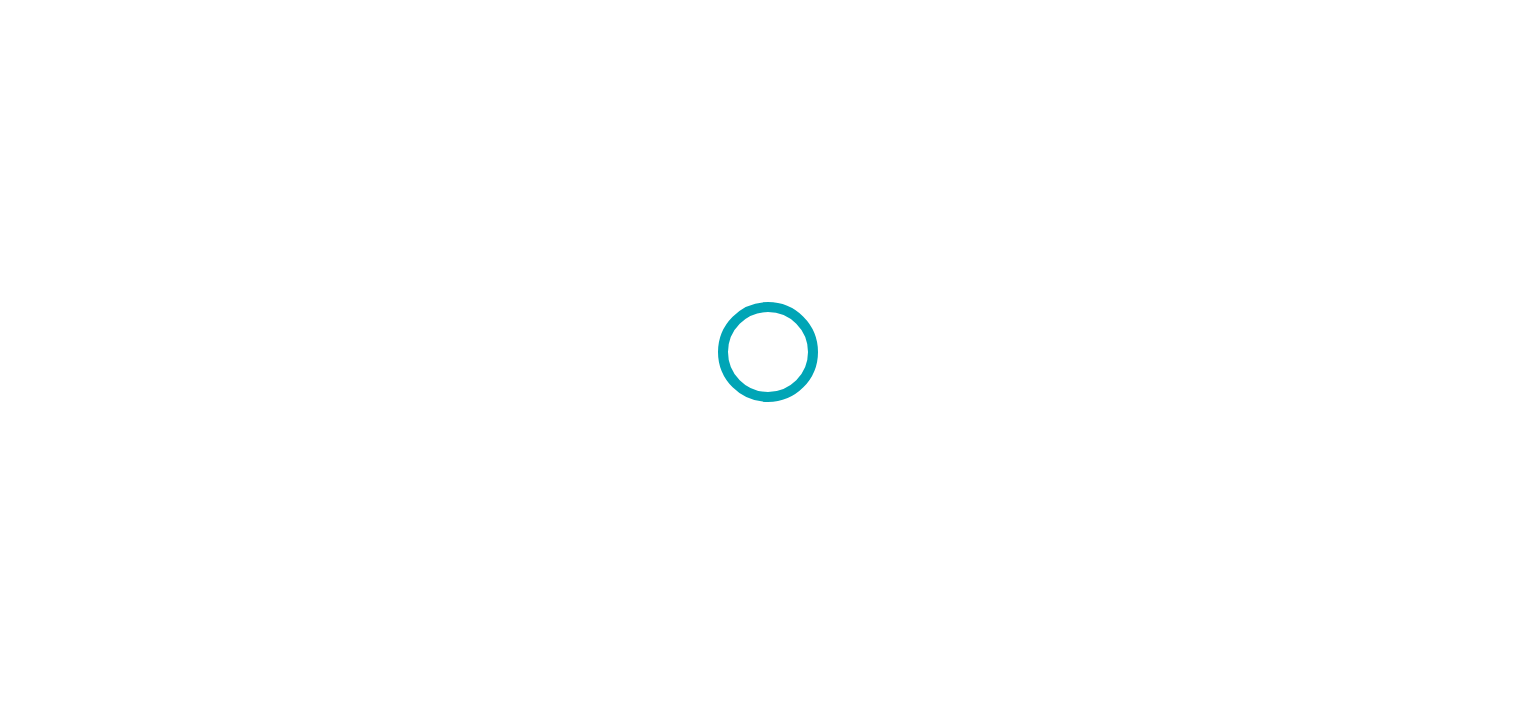 scroll, scrollTop: 0, scrollLeft: 0, axis: both 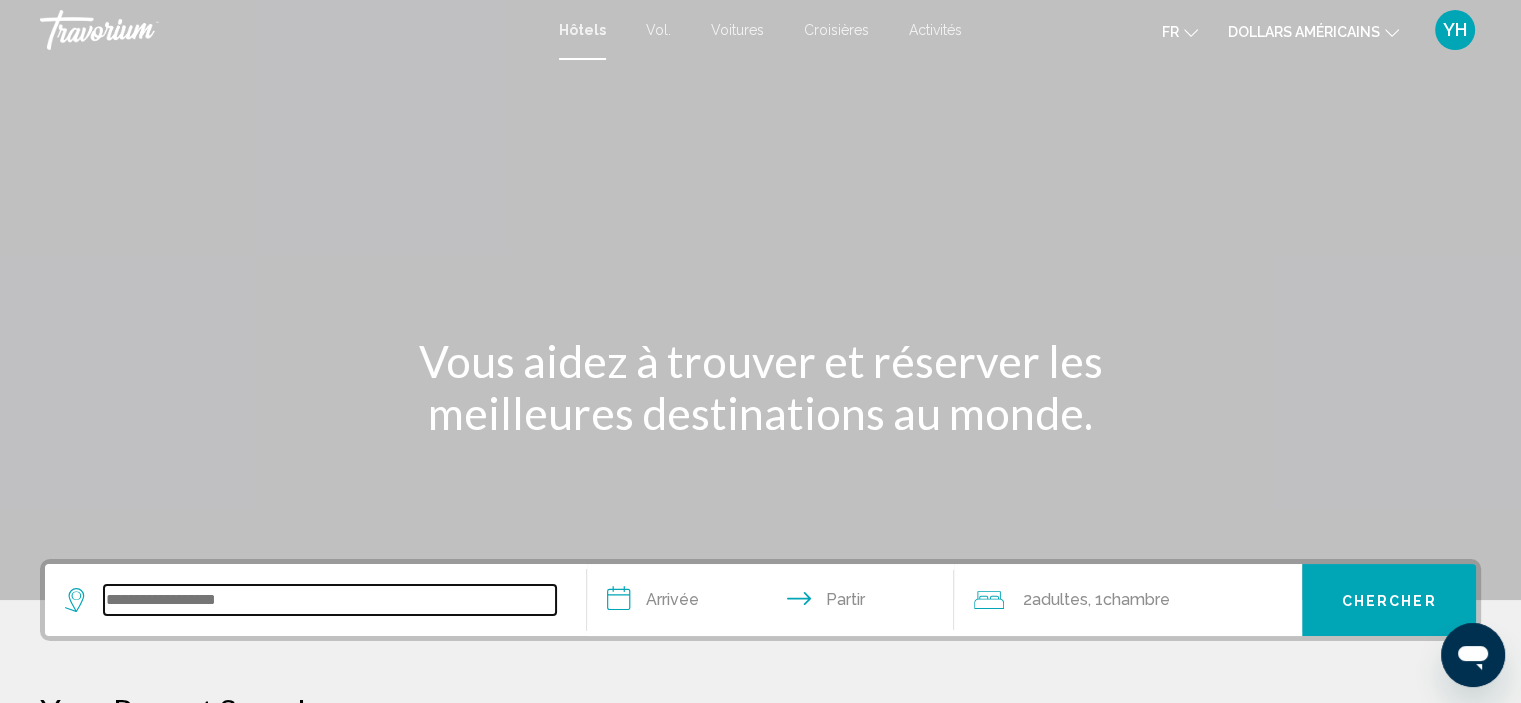 click at bounding box center (330, 600) 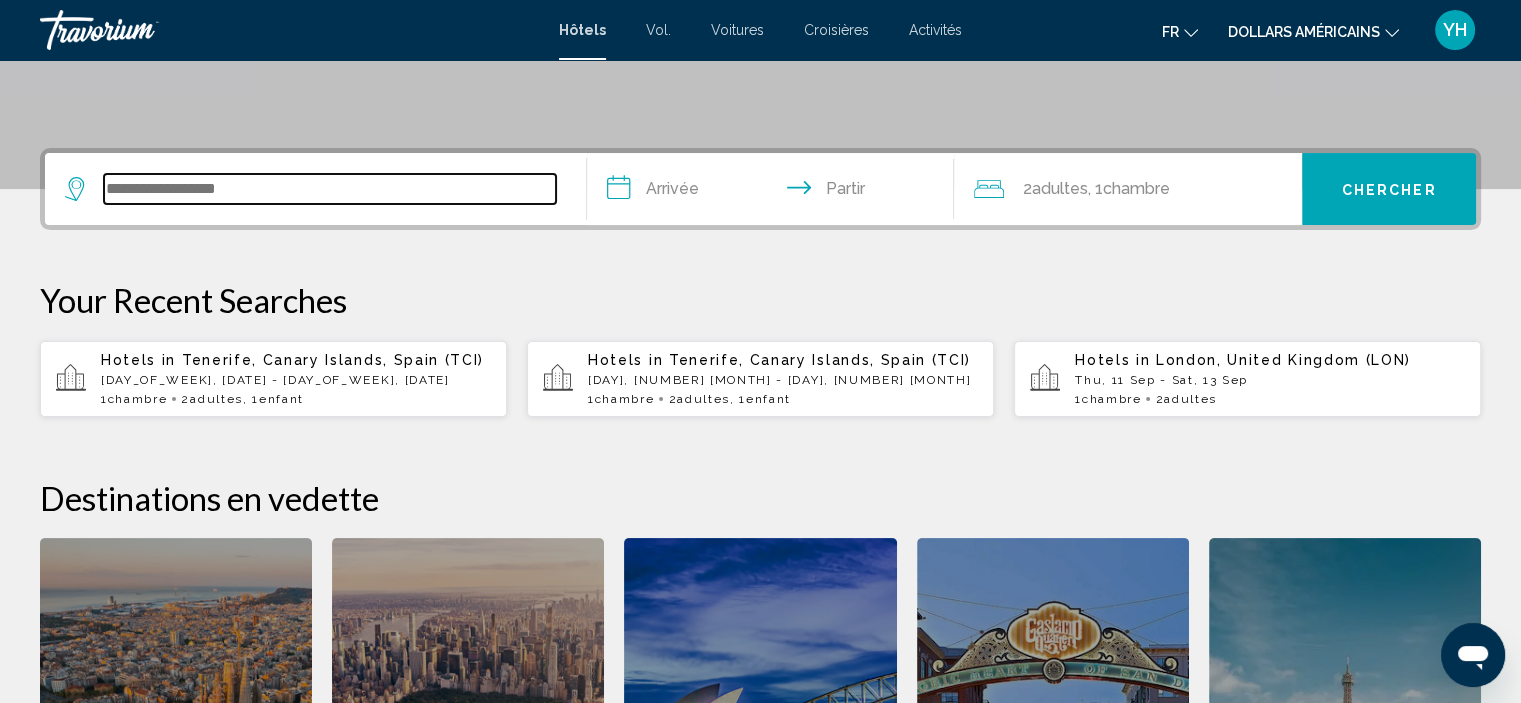 scroll, scrollTop: 493, scrollLeft: 0, axis: vertical 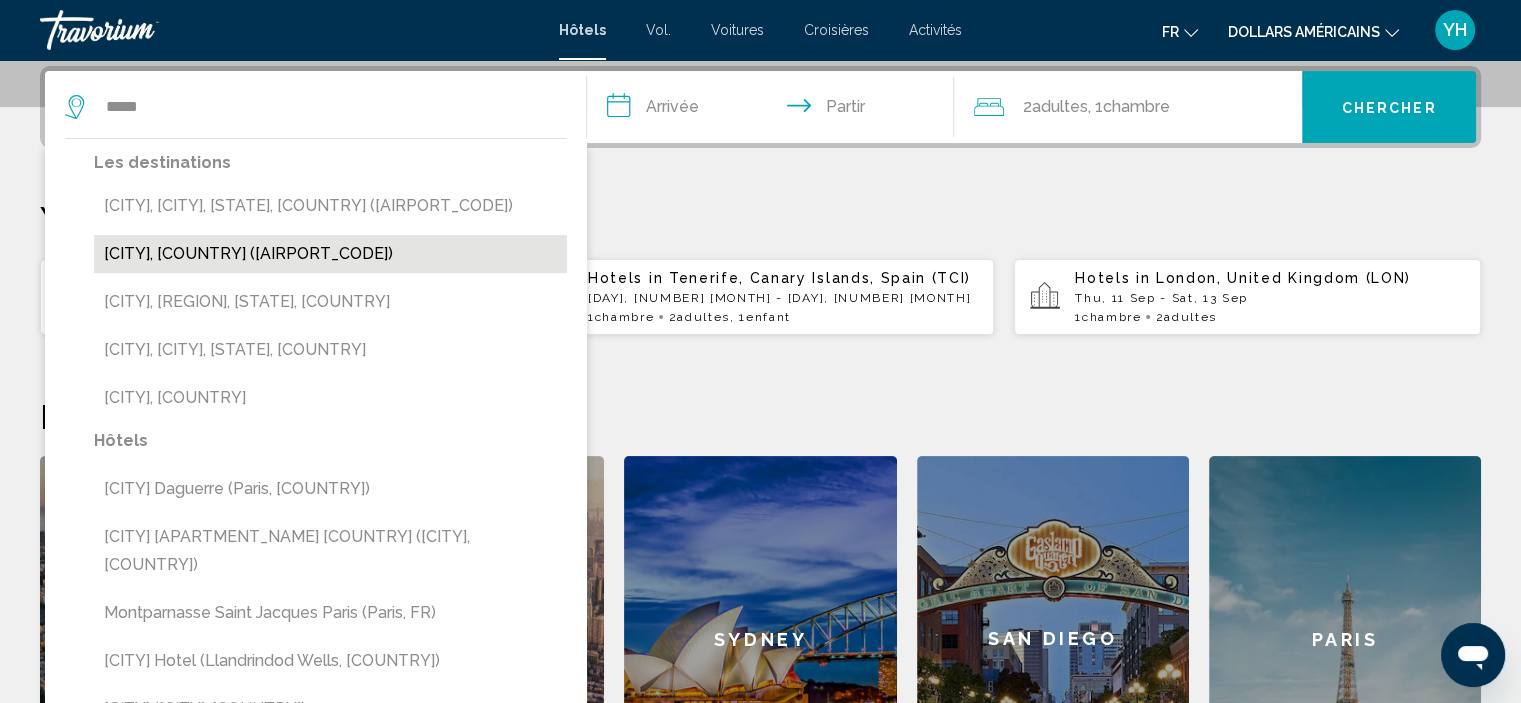 click on "[CITY], [COUNTRY] ([AIRPORT_CODE])" at bounding box center (330, 254) 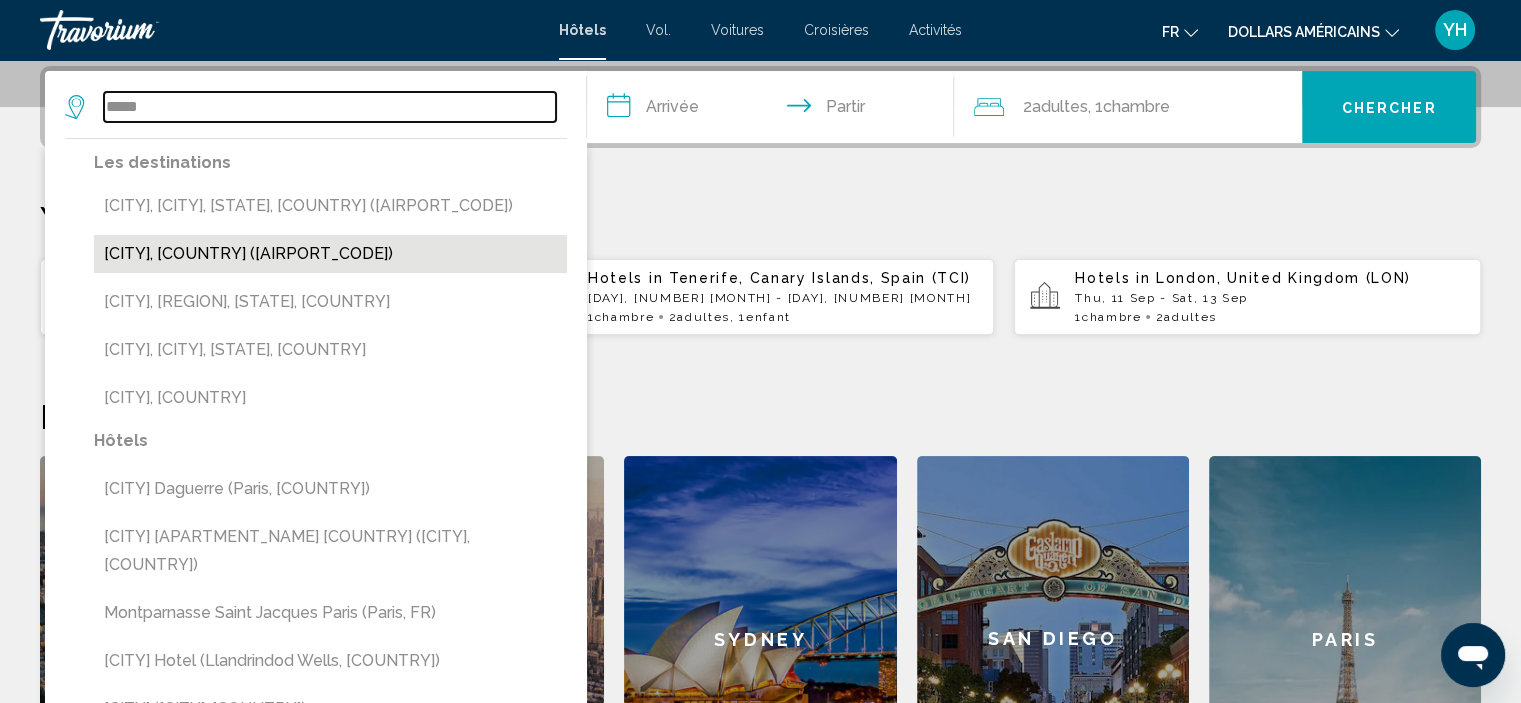 type on "**********" 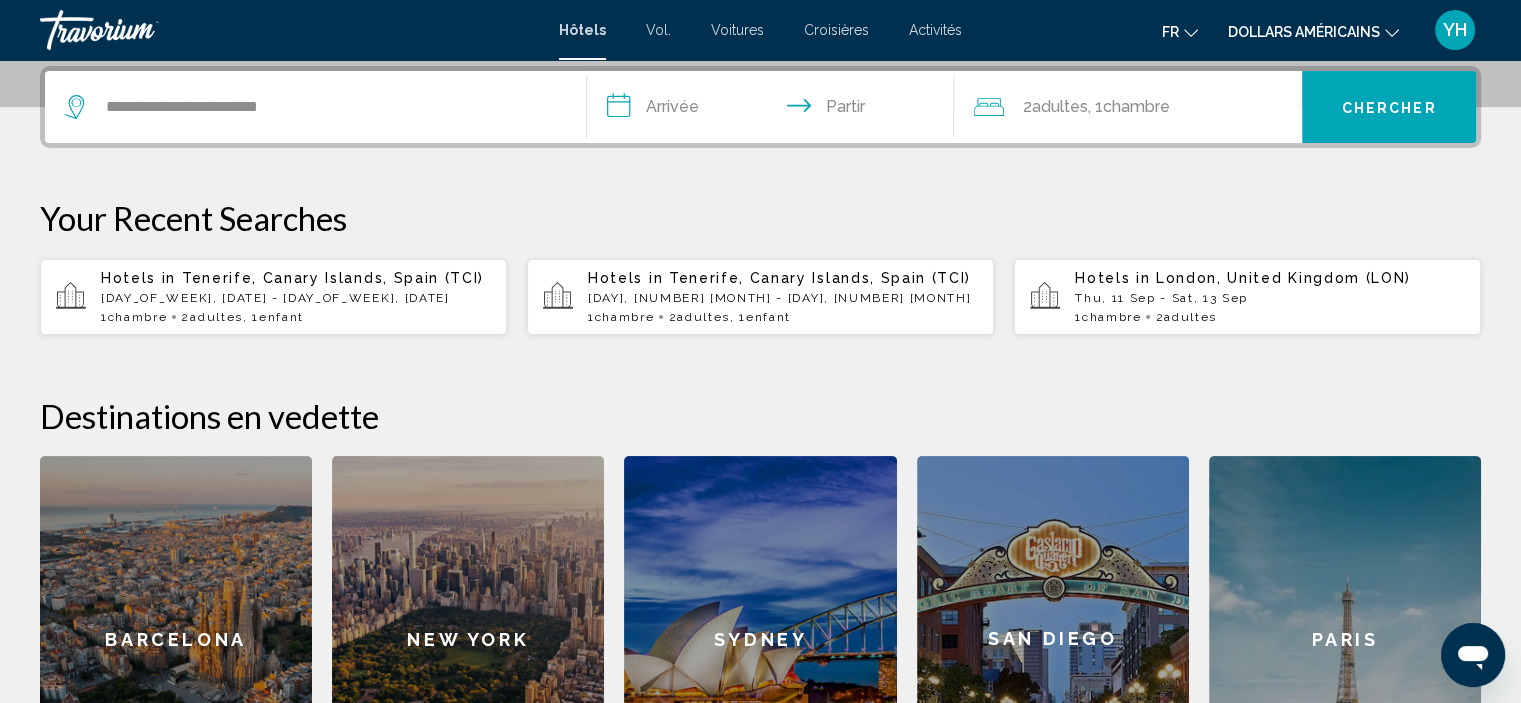 click on "**********" at bounding box center (775, 110) 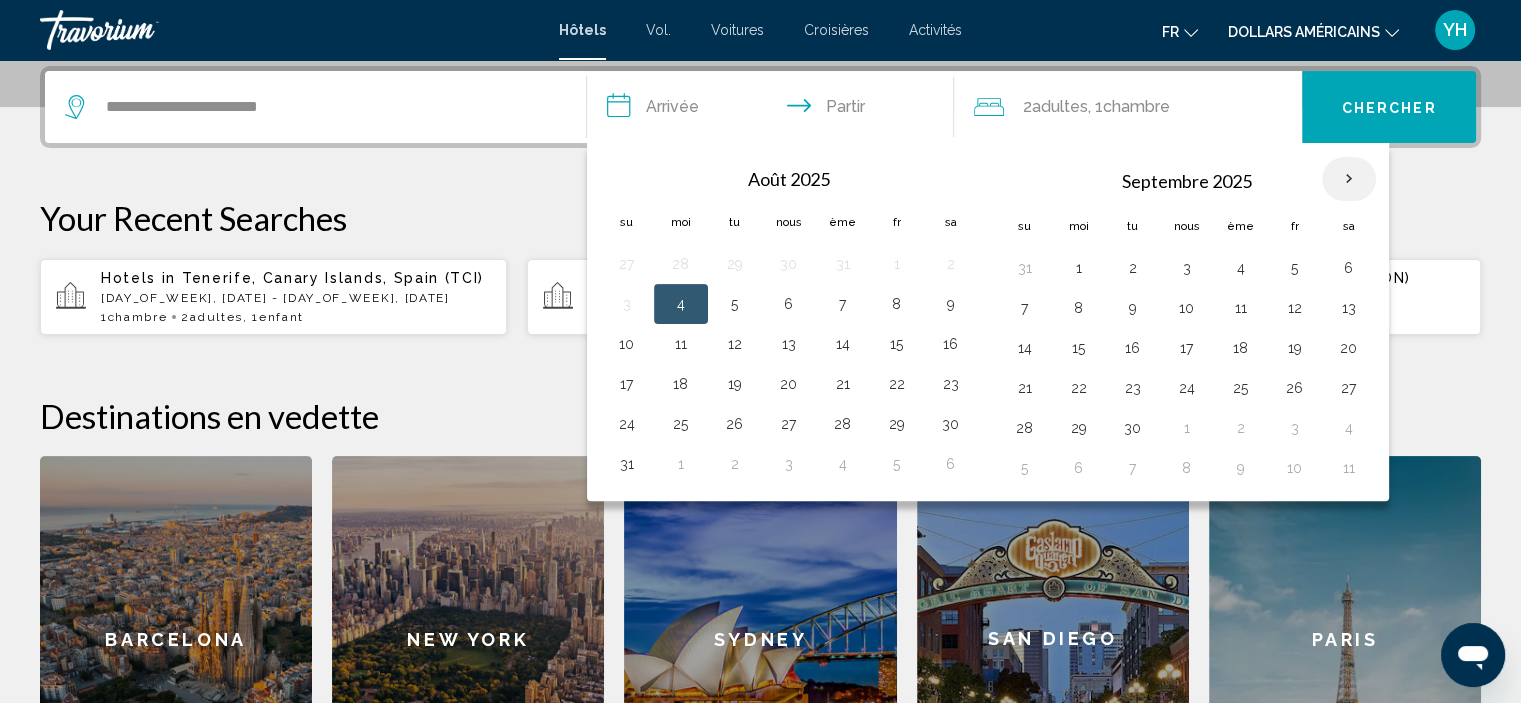 click at bounding box center (1349, 179) 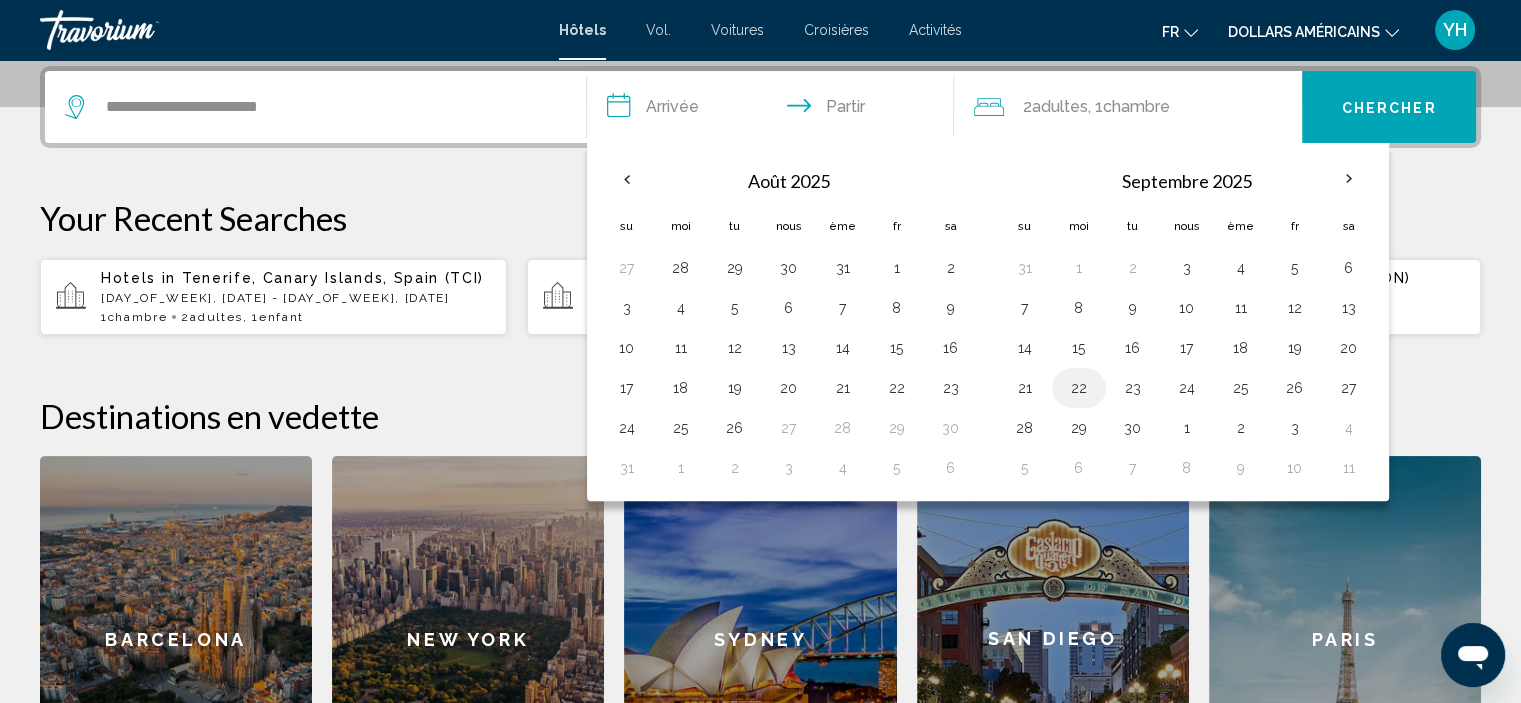 click on "22" at bounding box center [1079, 388] 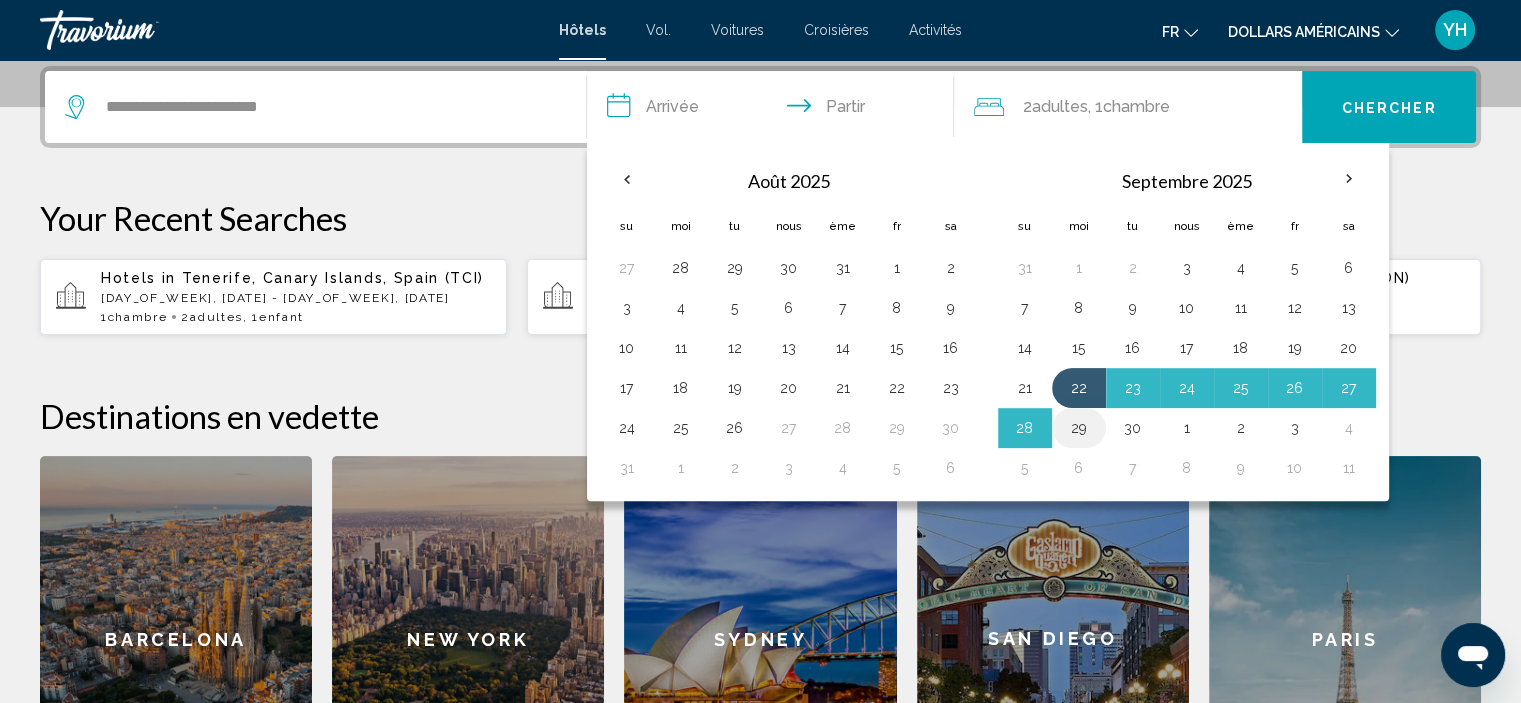 click on "29" at bounding box center [1079, 428] 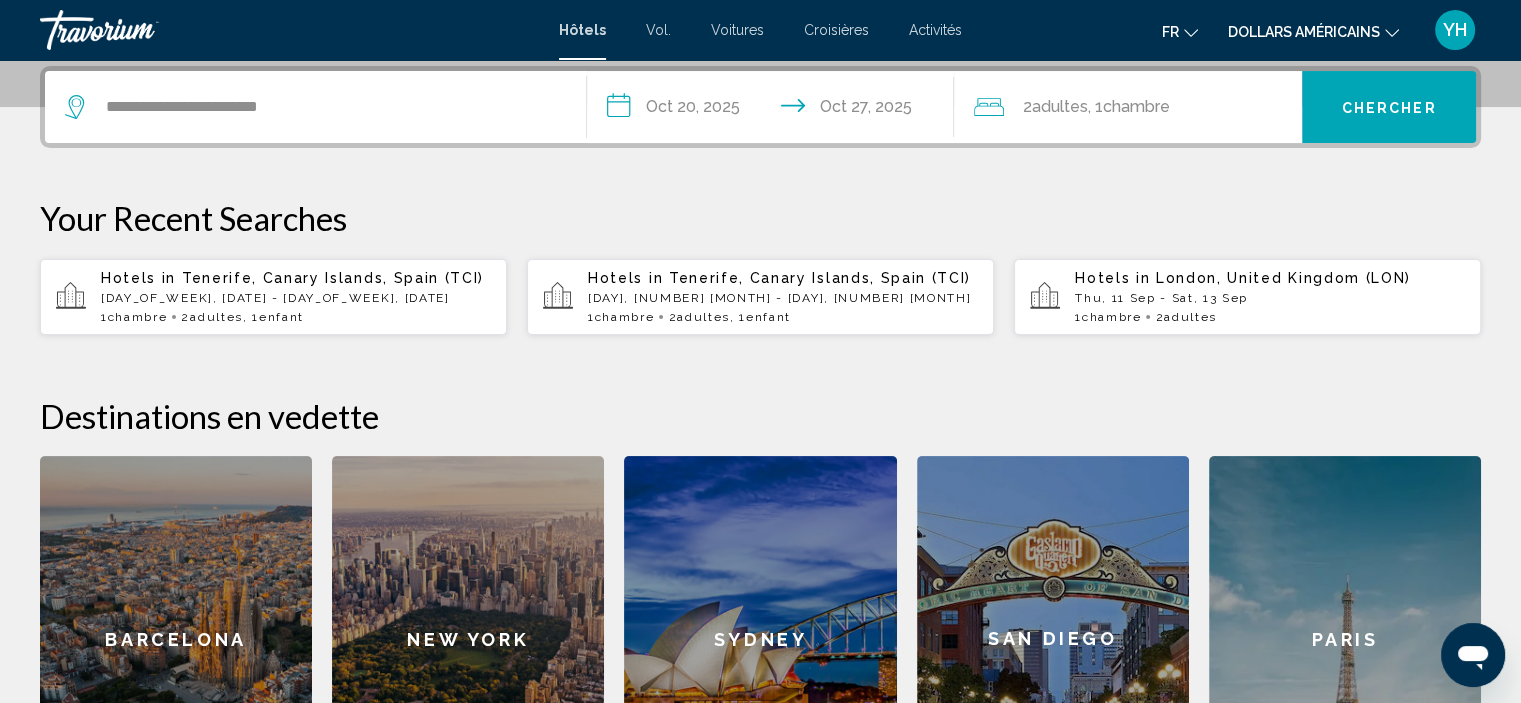 click on "**********" at bounding box center (775, 110) 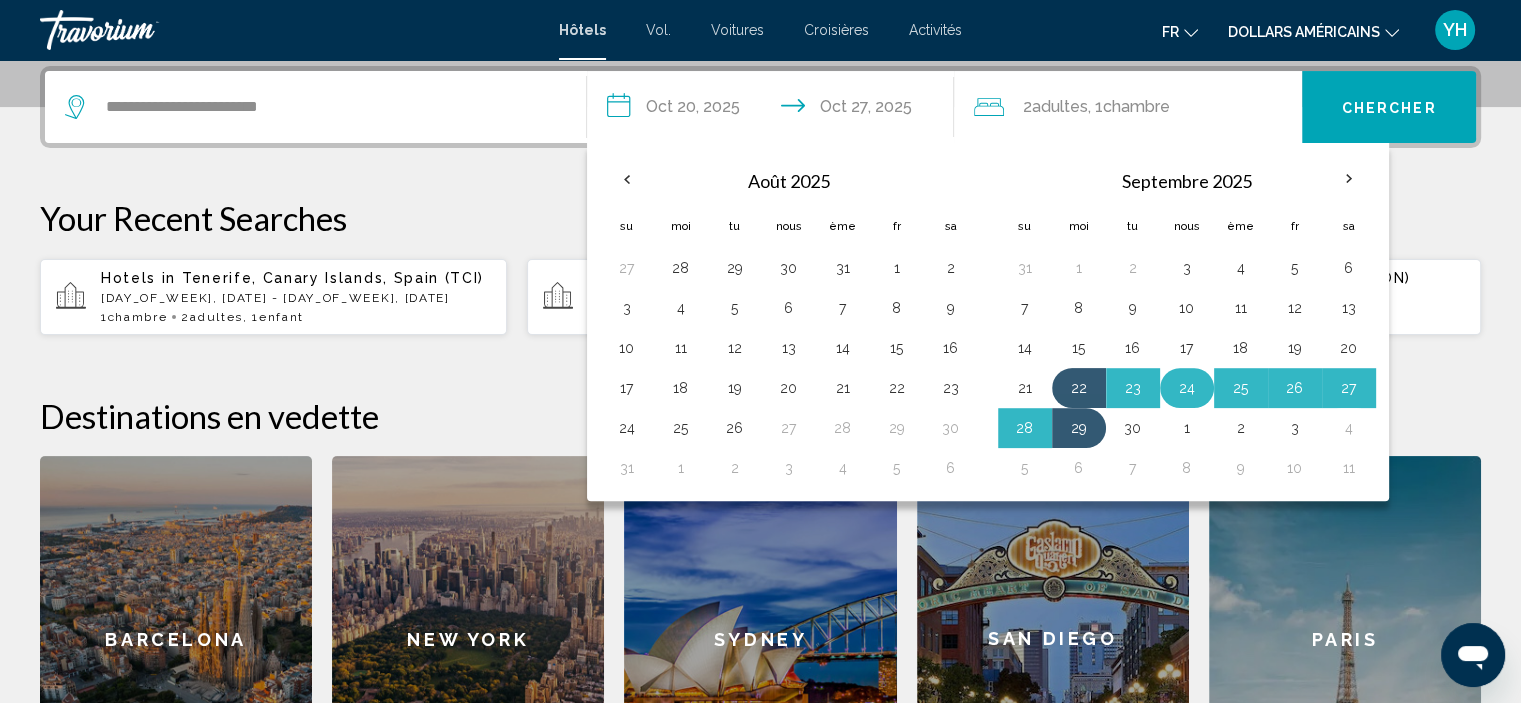 click on "24" at bounding box center (1187, 388) 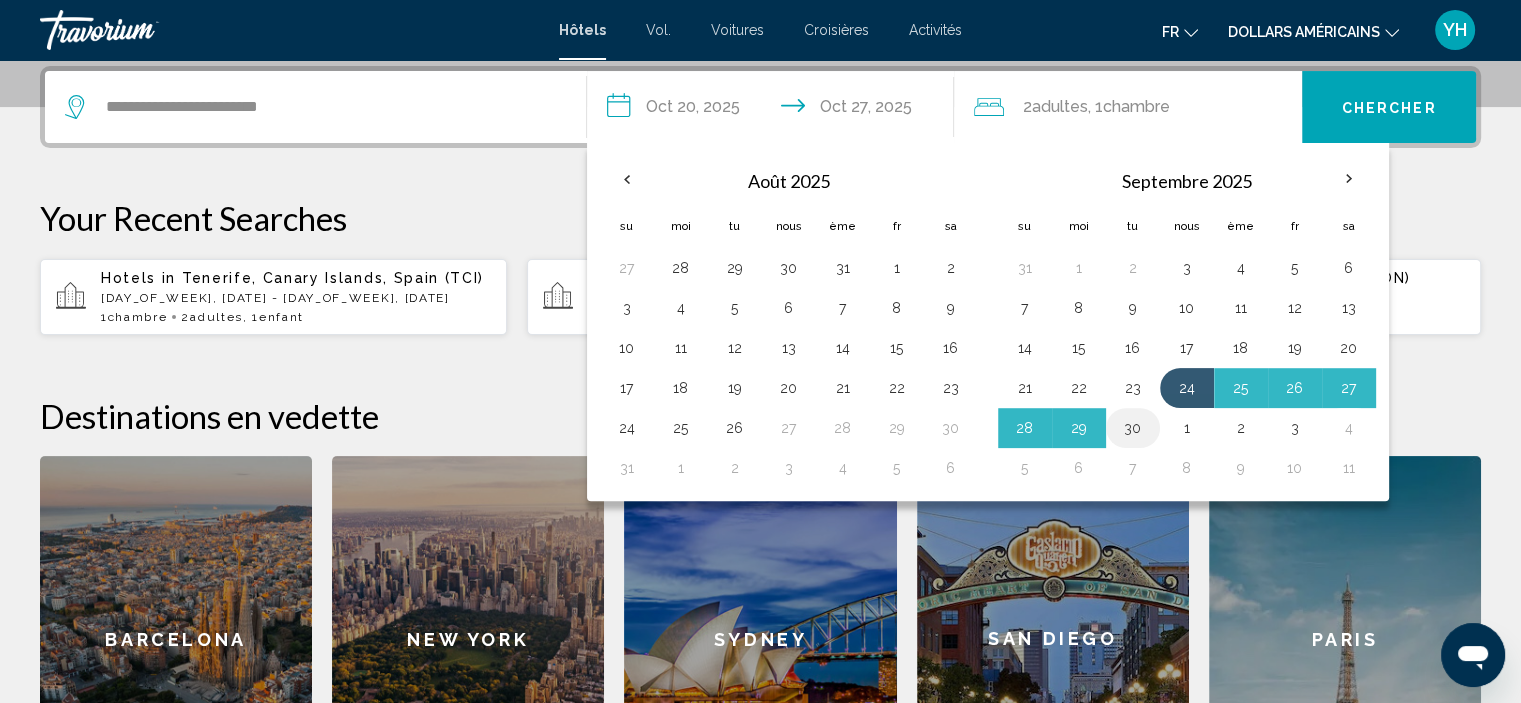 click on "30" at bounding box center (1133, 428) 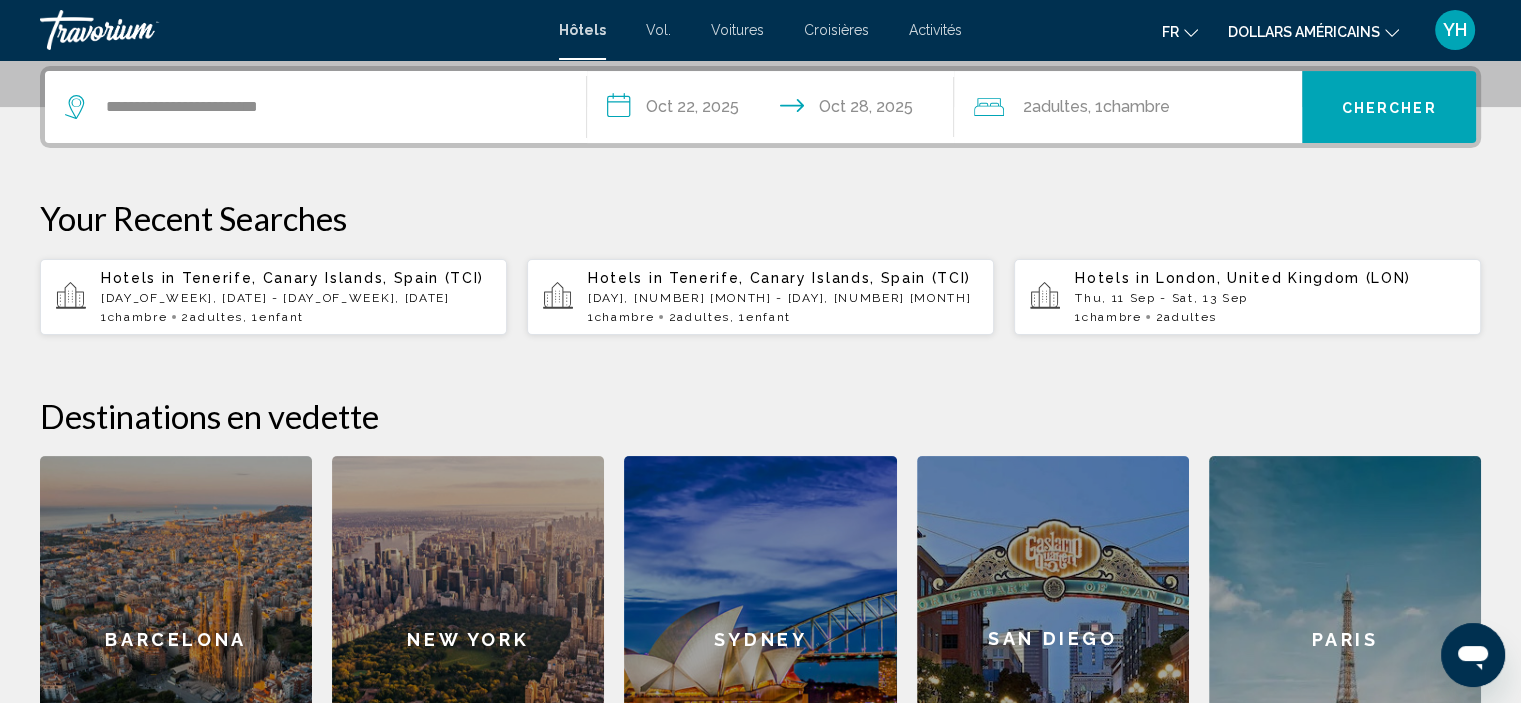 click on "**********" at bounding box center [775, 110] 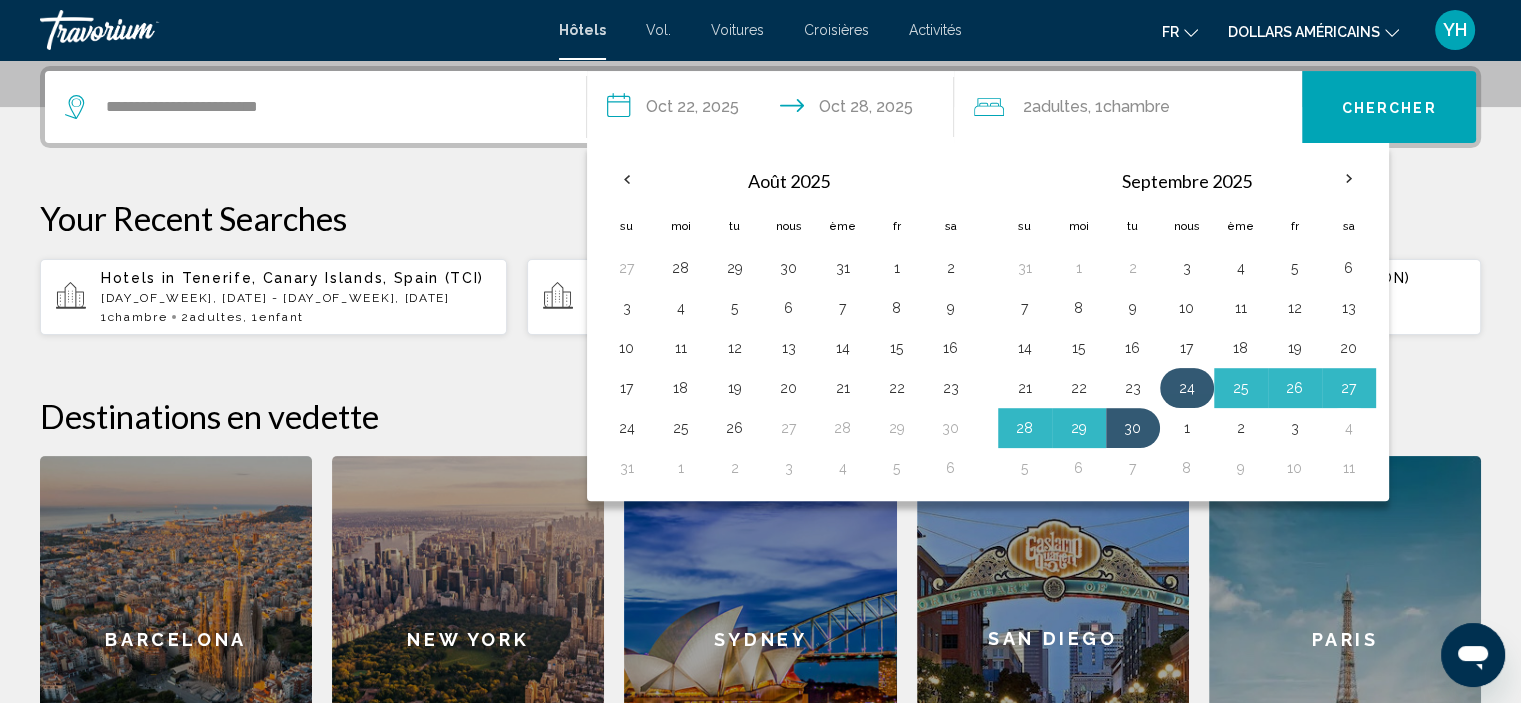 click on "24" at bounding box center (1187, 388) 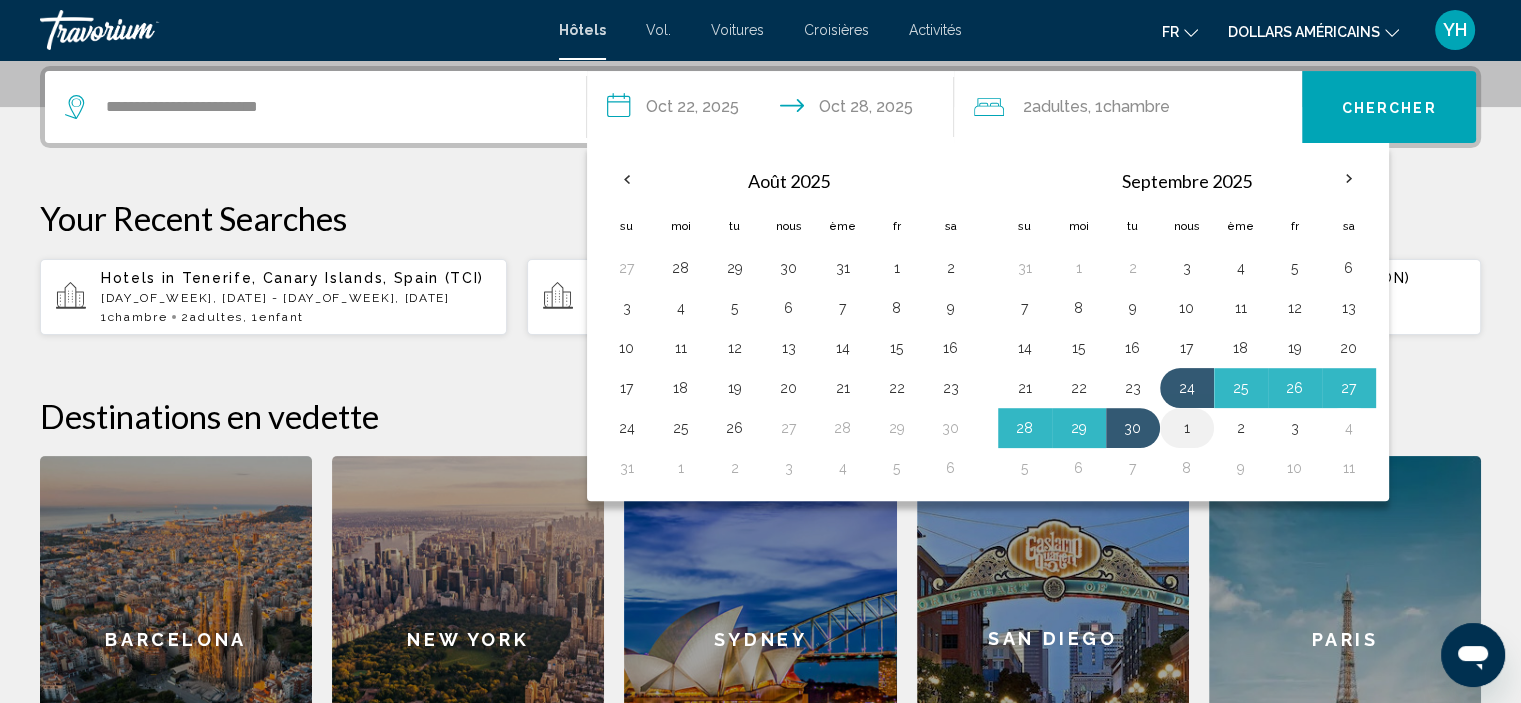 click on "1" at bounding box center (1187, 428) 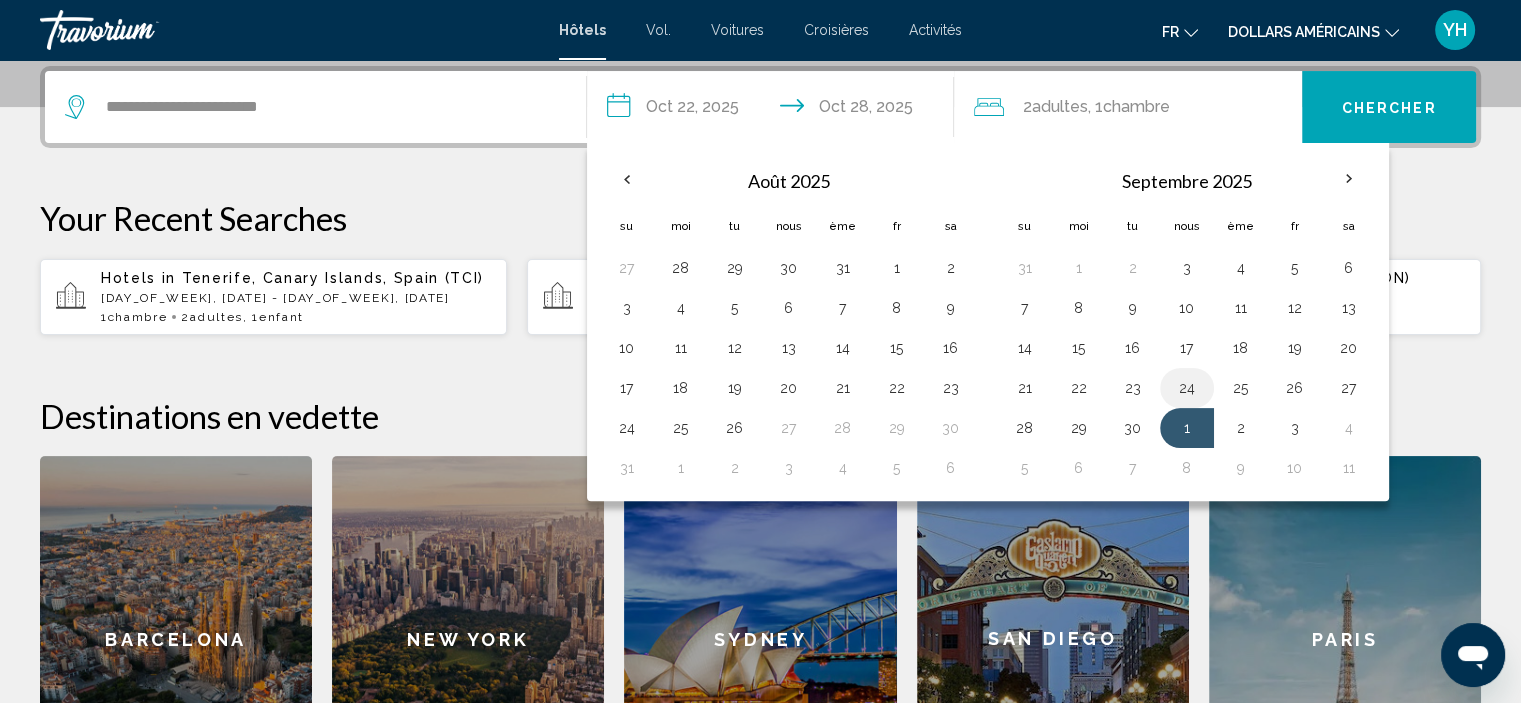click on "24" at bounding box center (1187, 388) 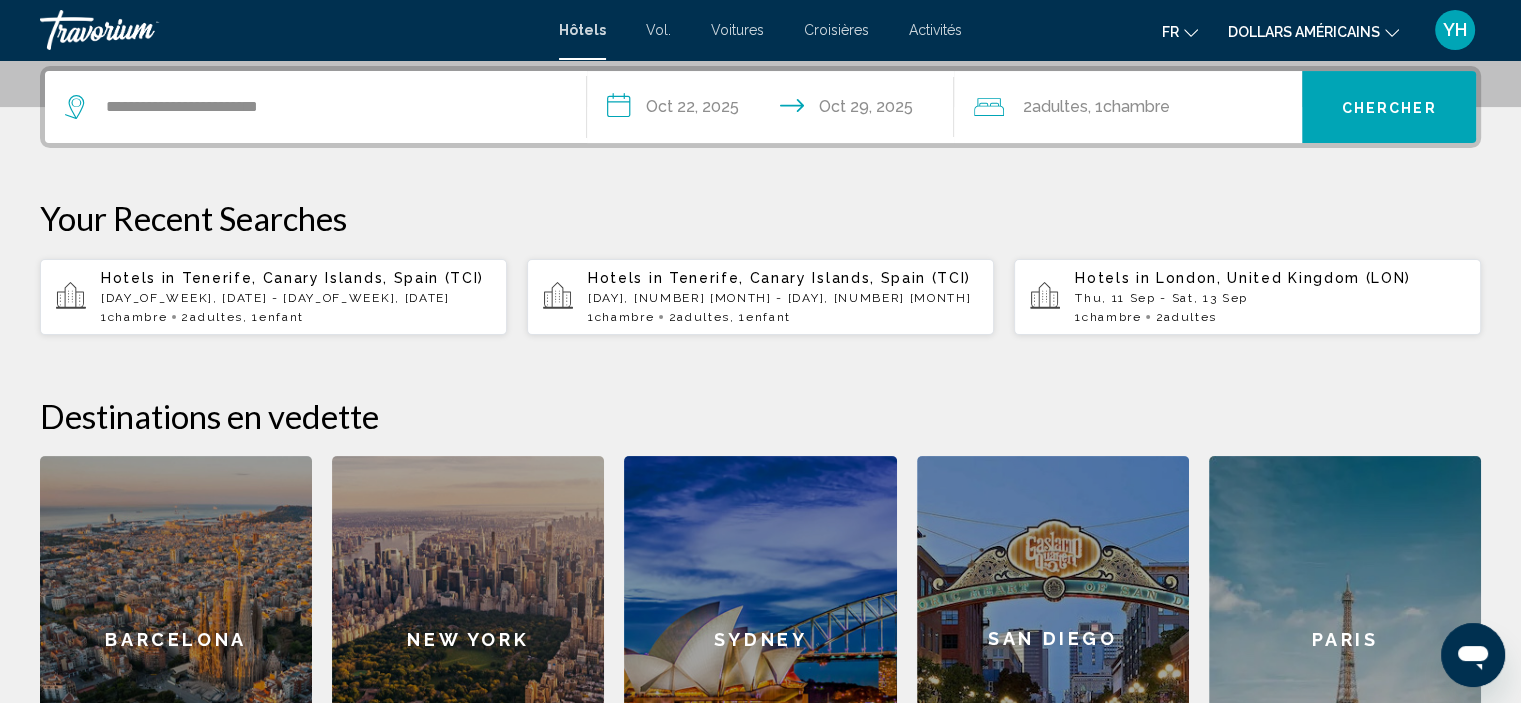 click on "Chambre" 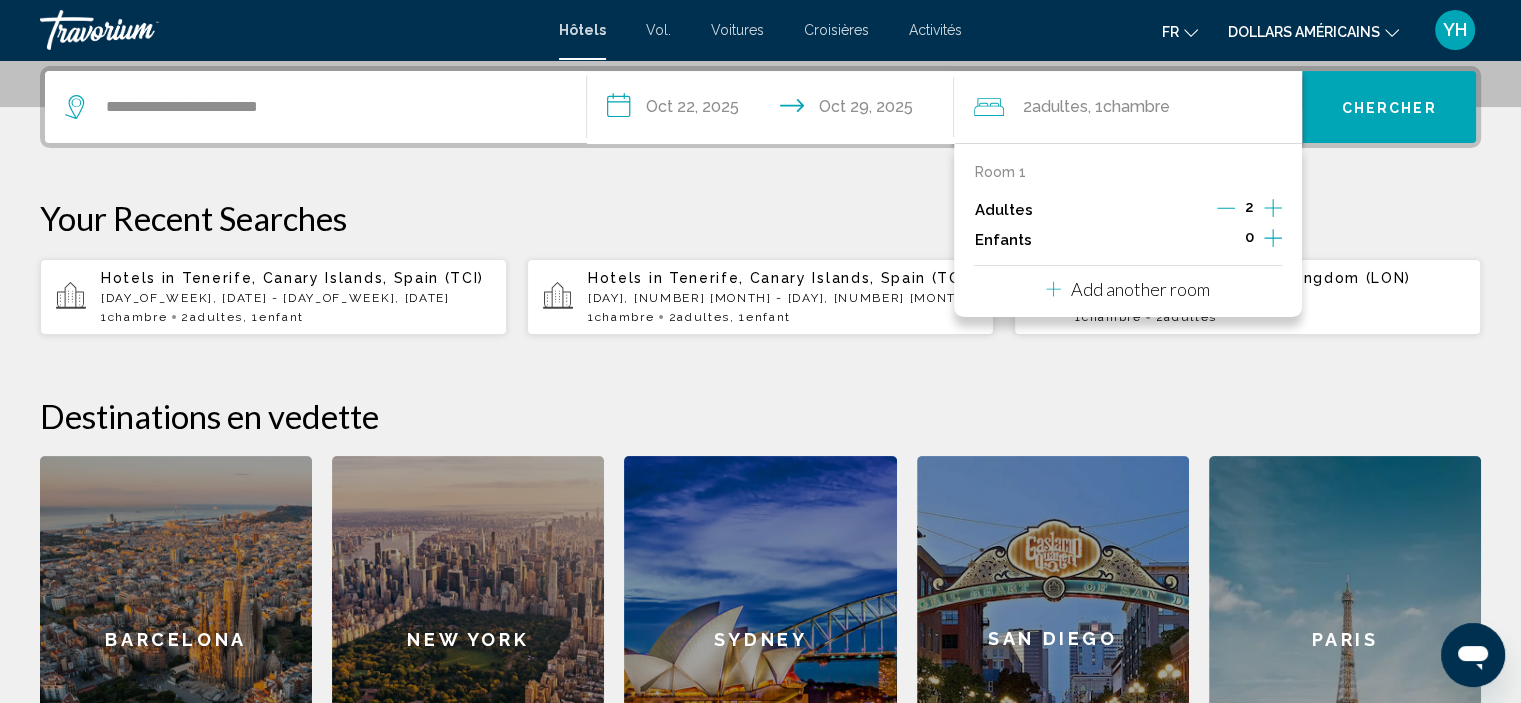 click 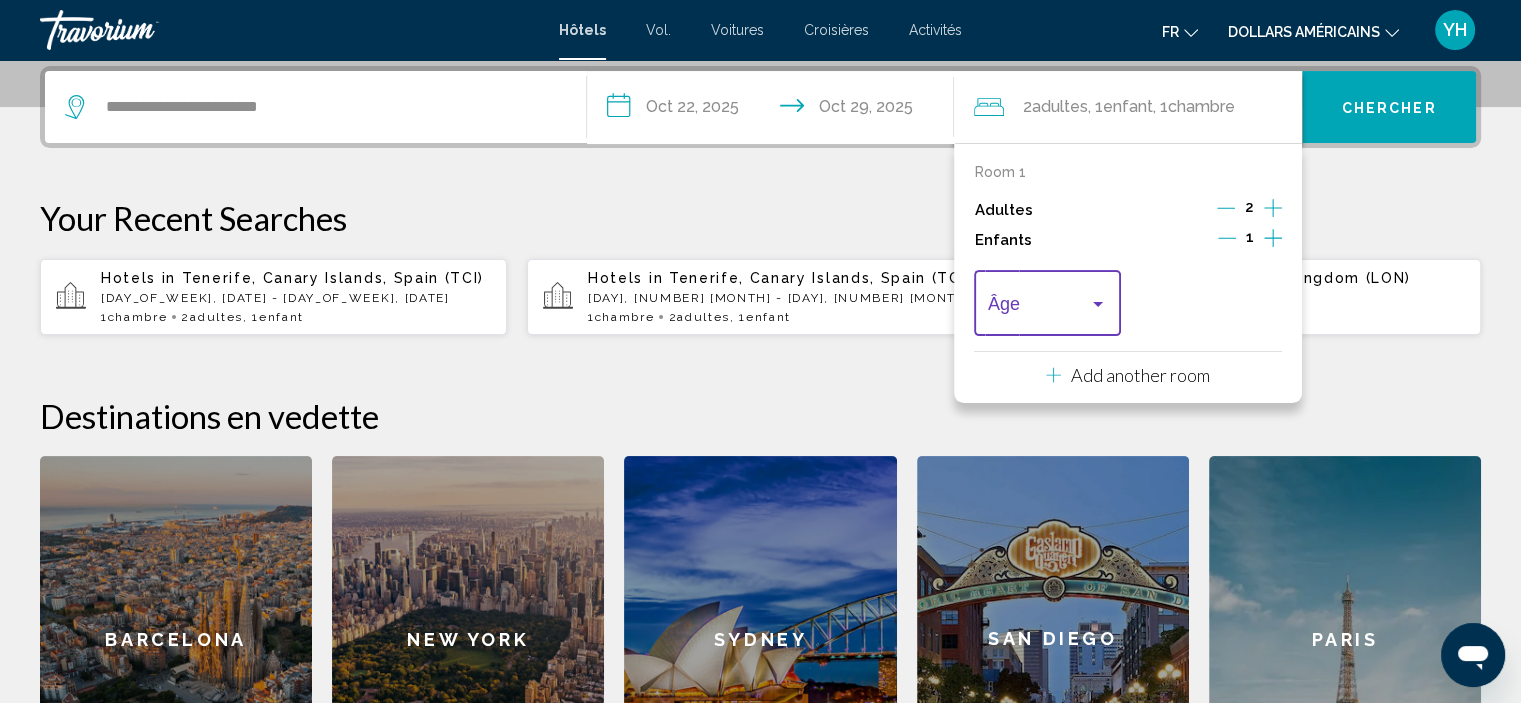 click at bounding box center (1038, 308) 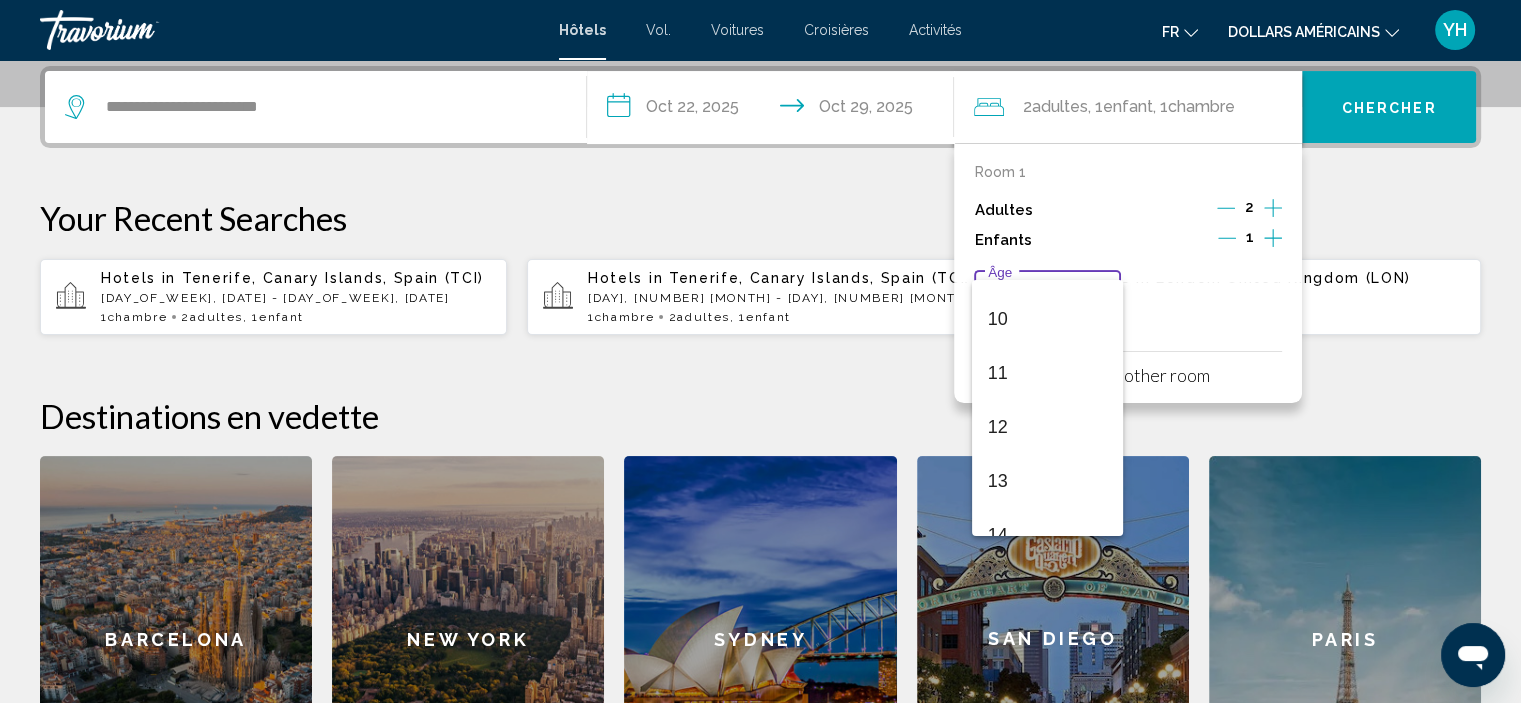 scroll, scrollTop: 518, scrollLeft: 0, axis: vertical 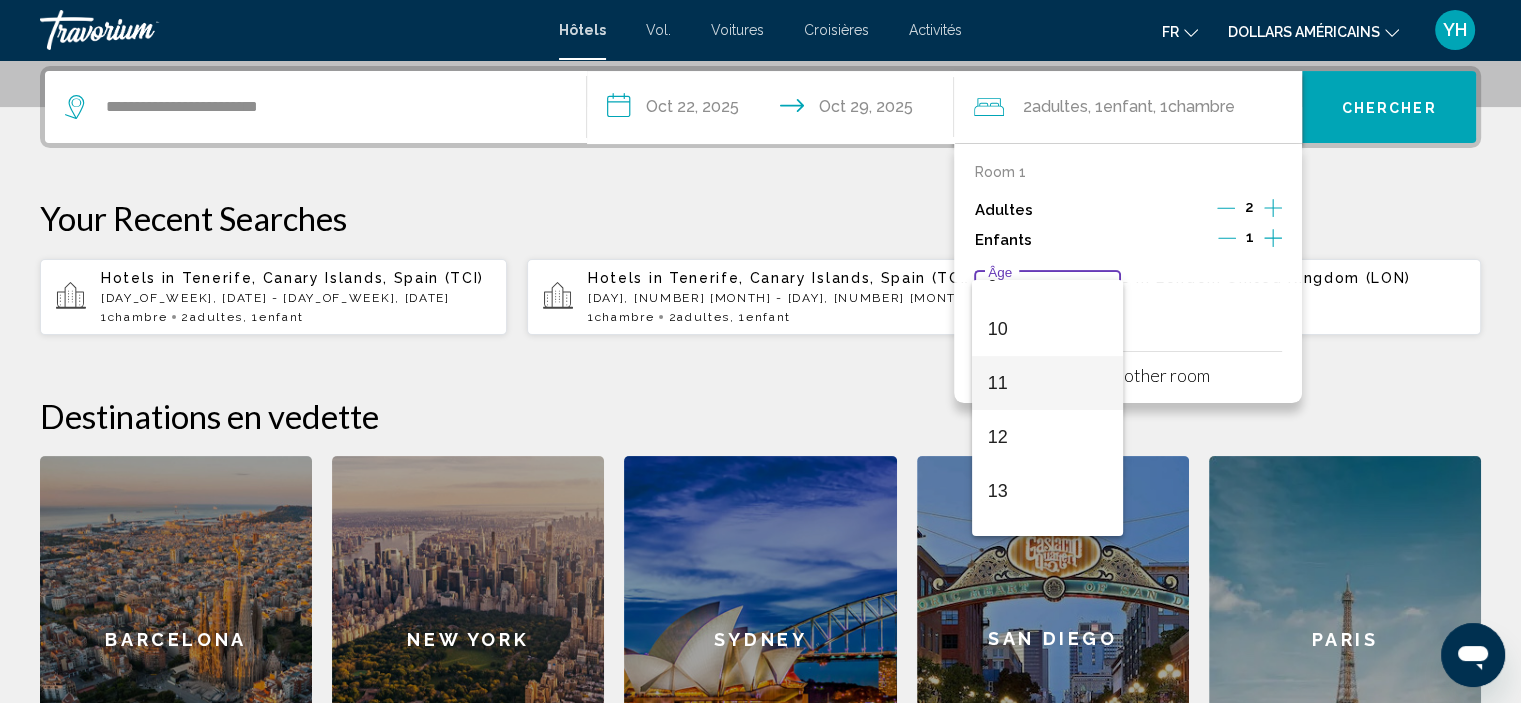 click on "11" at bounding box center (1047, 383) 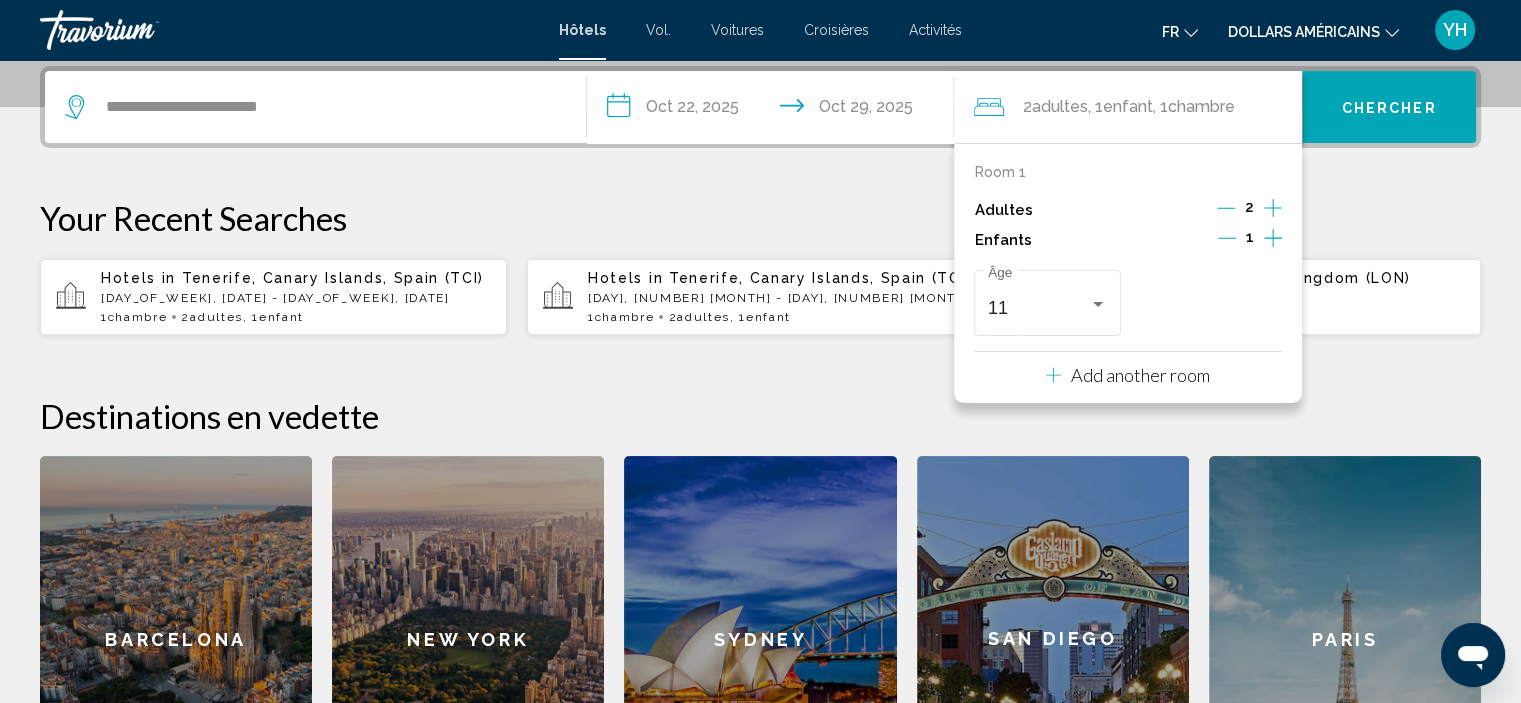 click on "Chercher" at bounding box center (1389, 107) 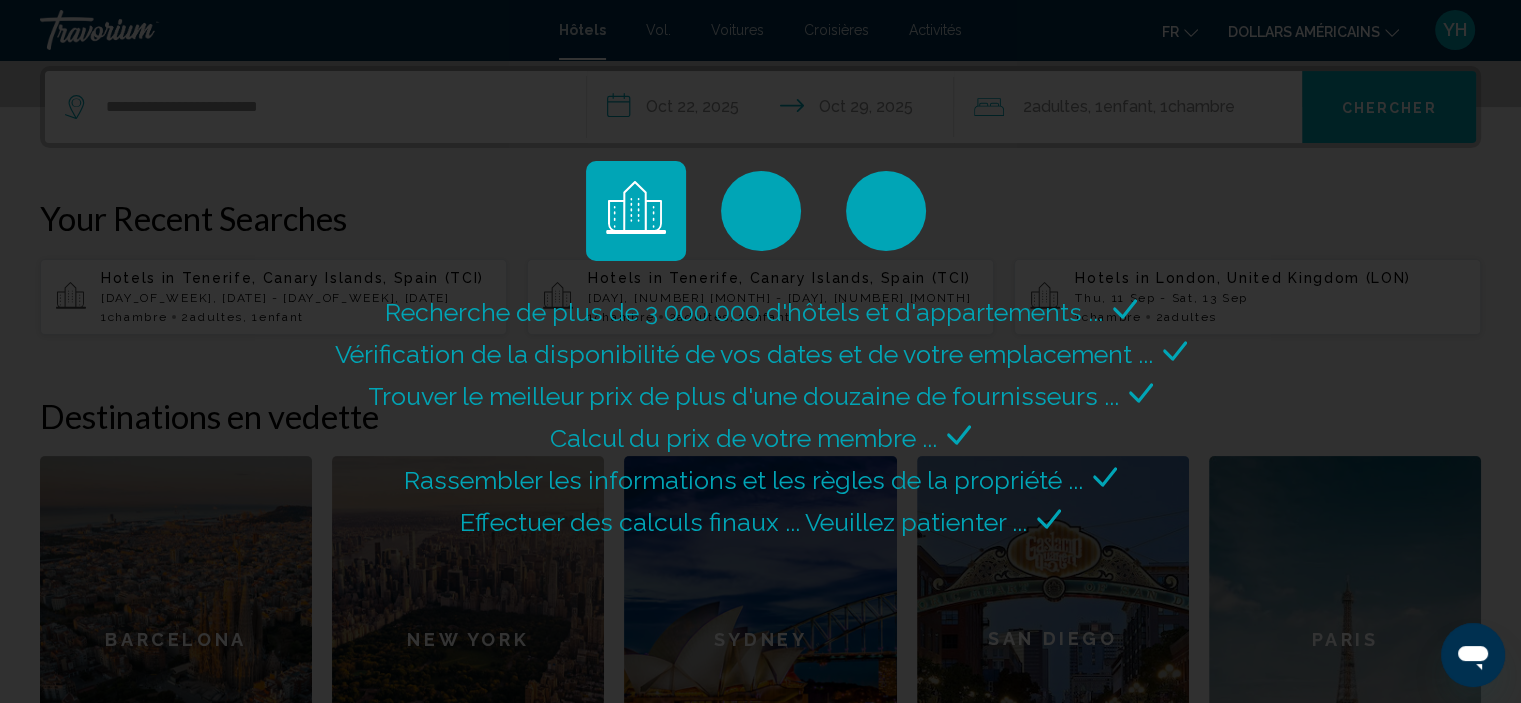 scroll, scrollTop: 0, scrollLeft: 0, axis: both 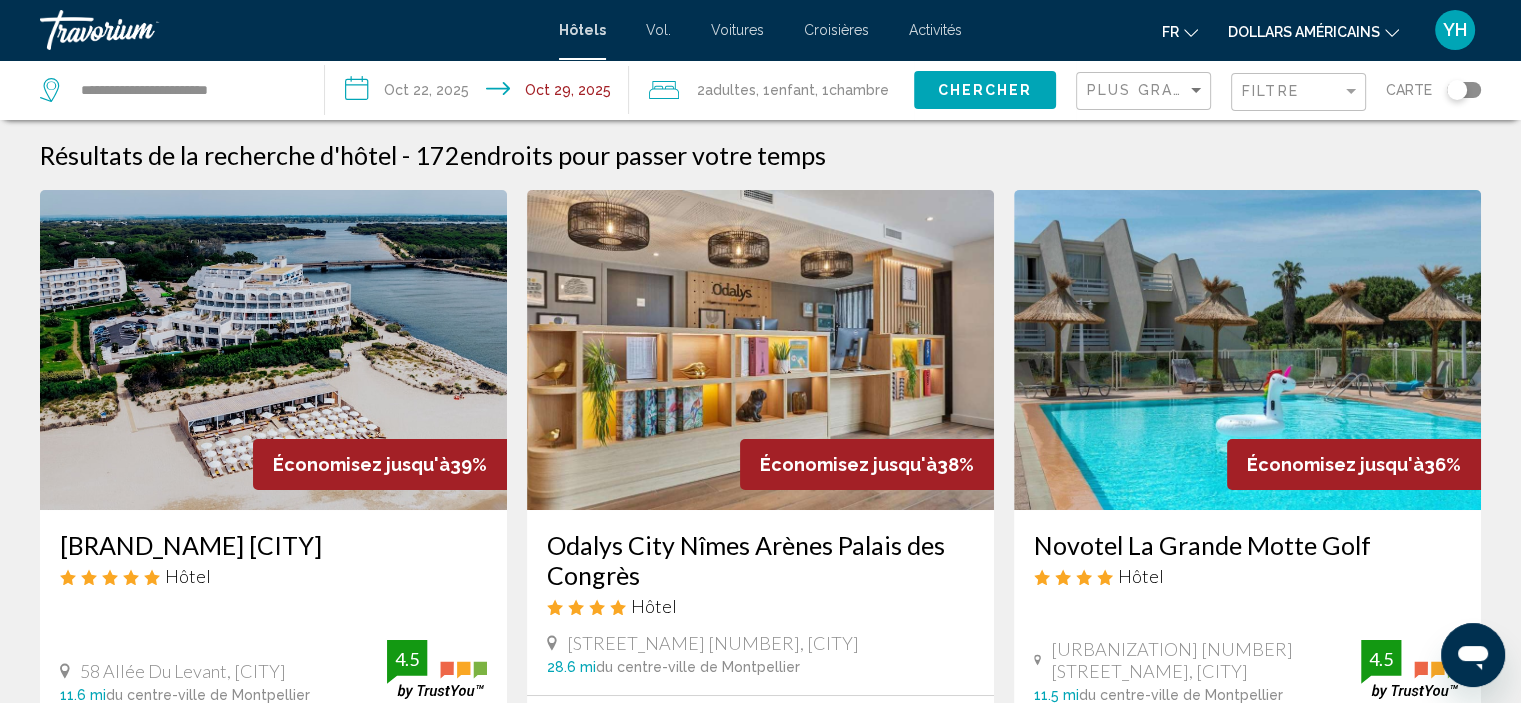 click on "dollars américains" 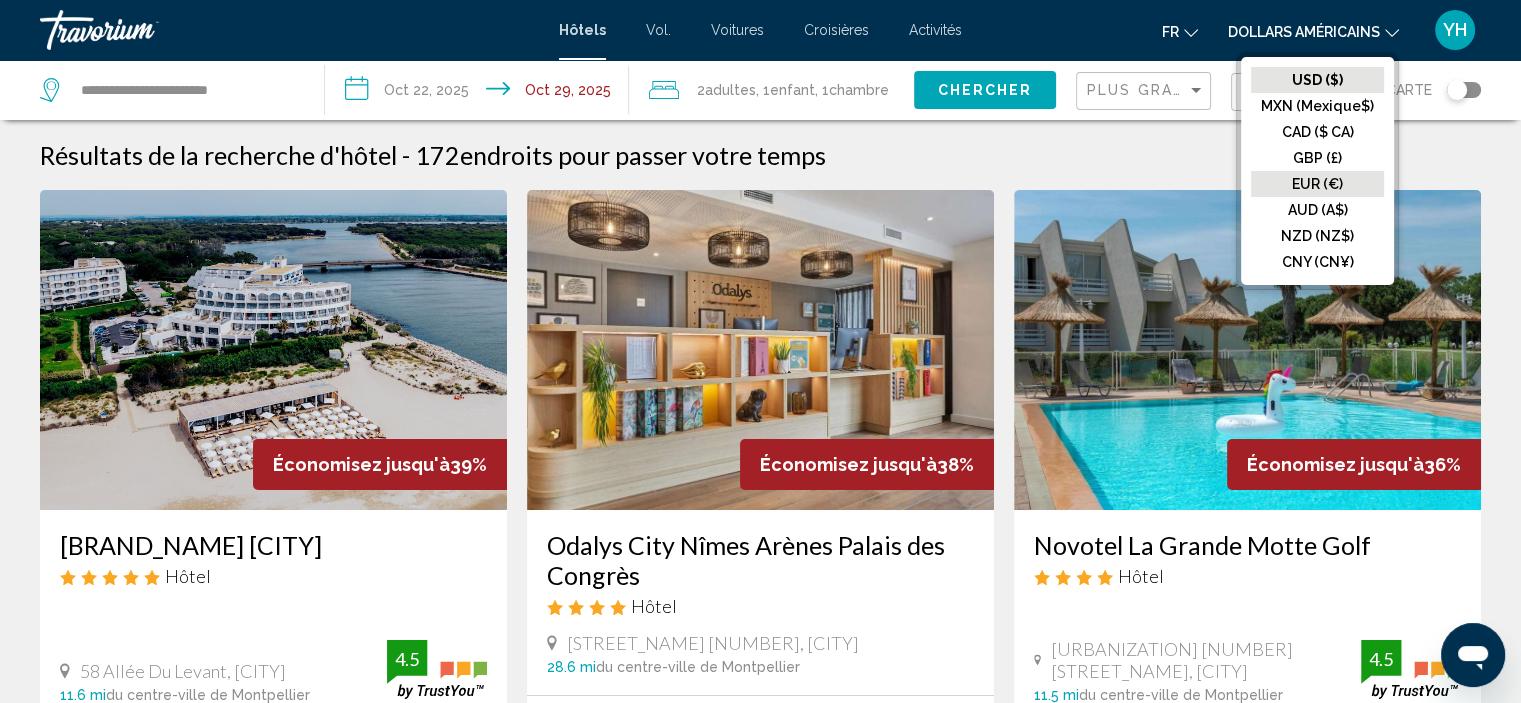 click on "EUR (€)" 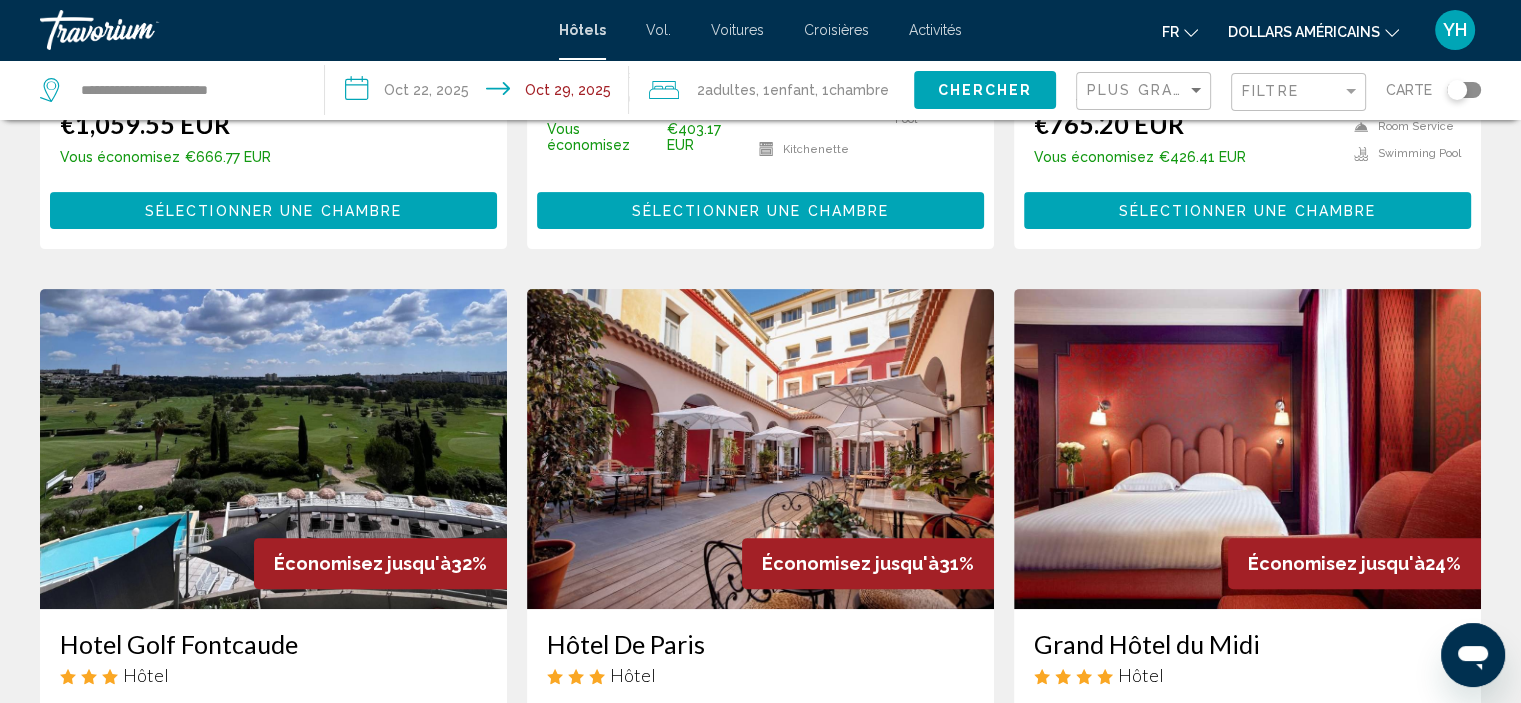 scroll, scrollTop: 689, scrollLeft: 0, axis: vertical 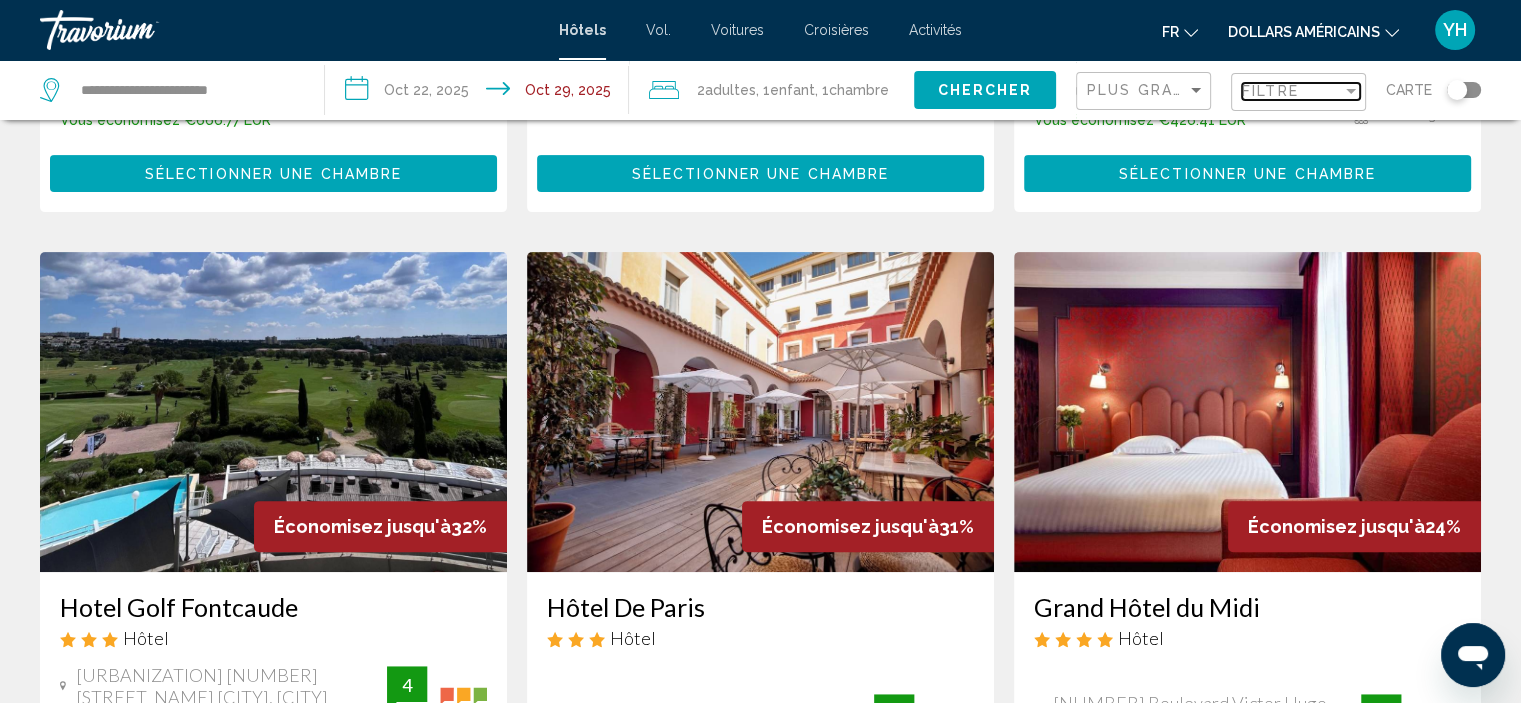 click at bounding box center [1351, 91] 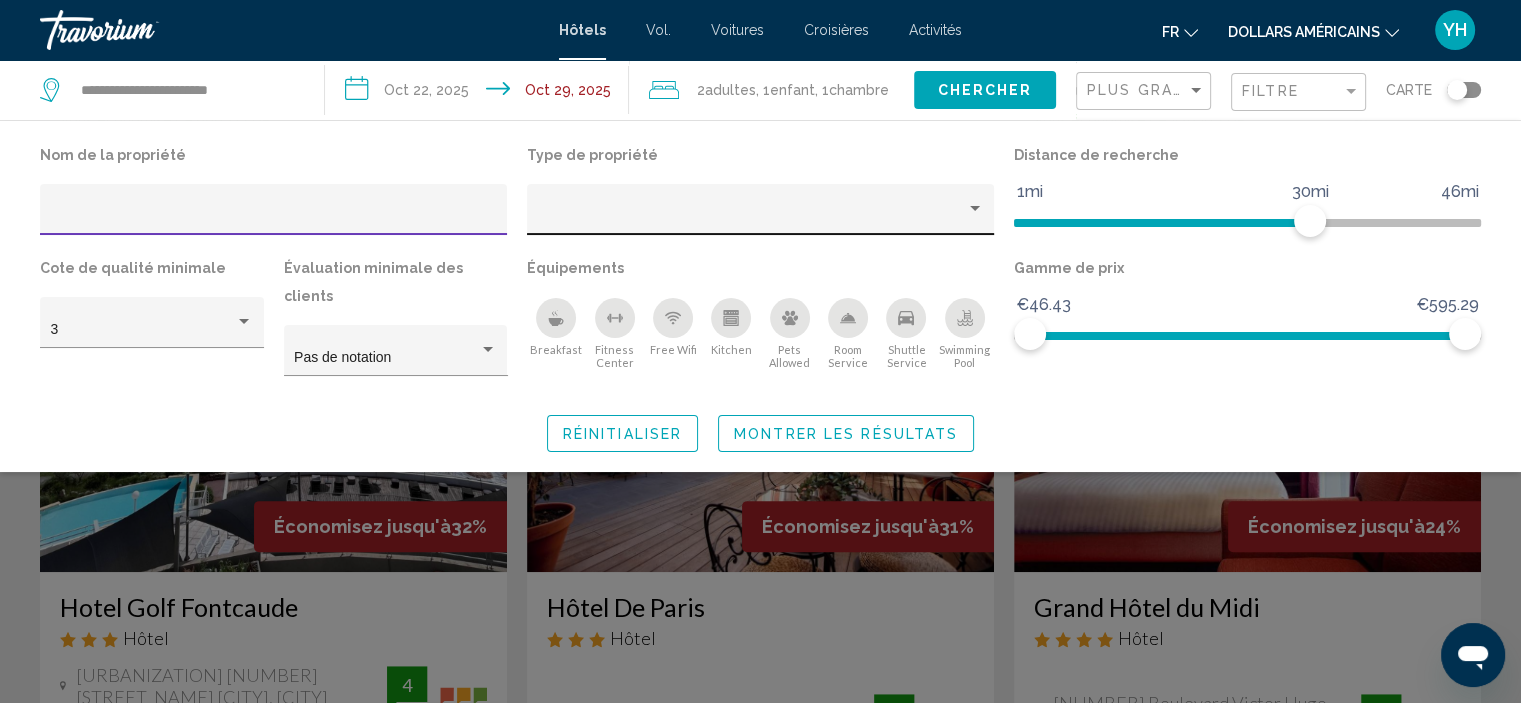 click at bounding box center (752, 217) 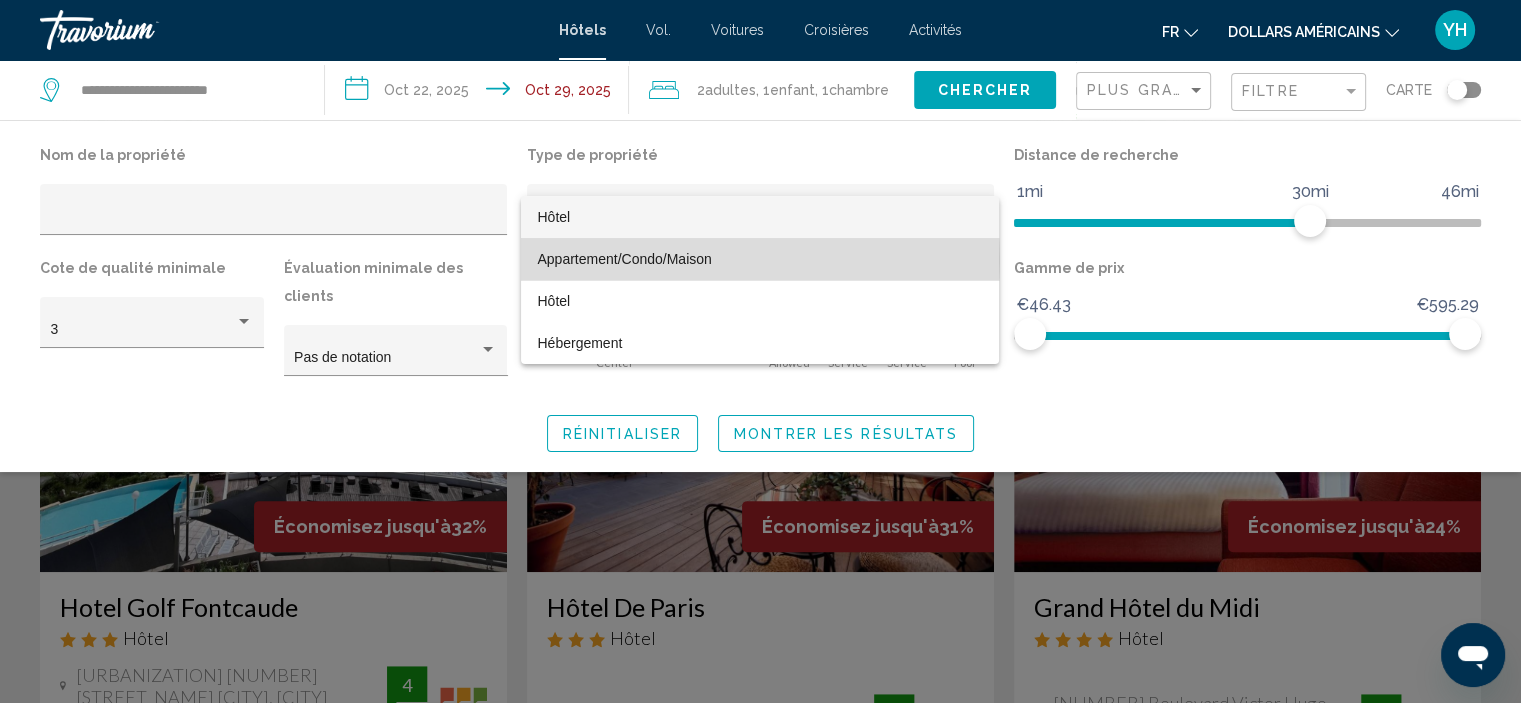 click on "Appartement/Condo/Maison" at bounding box center [624, 259] 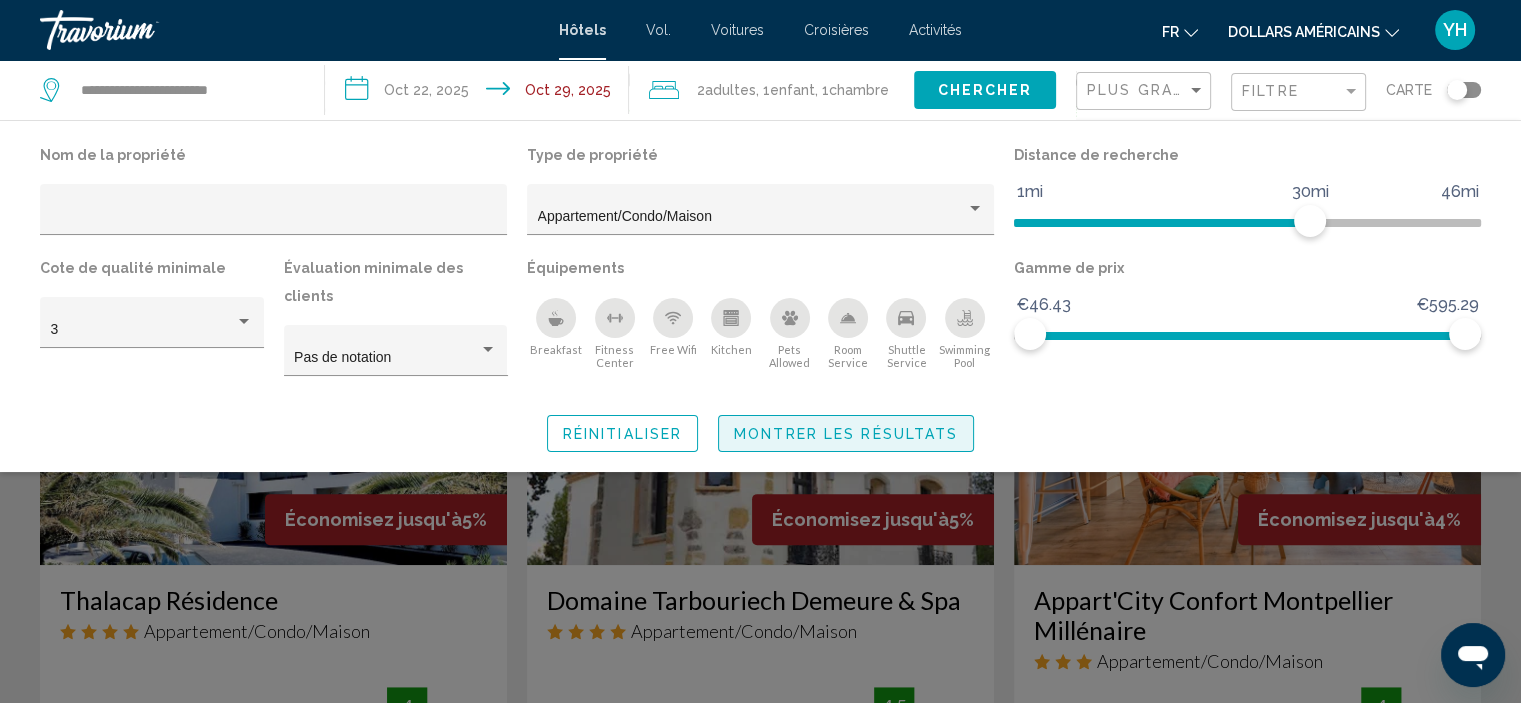 click on "Montrer les résultats" 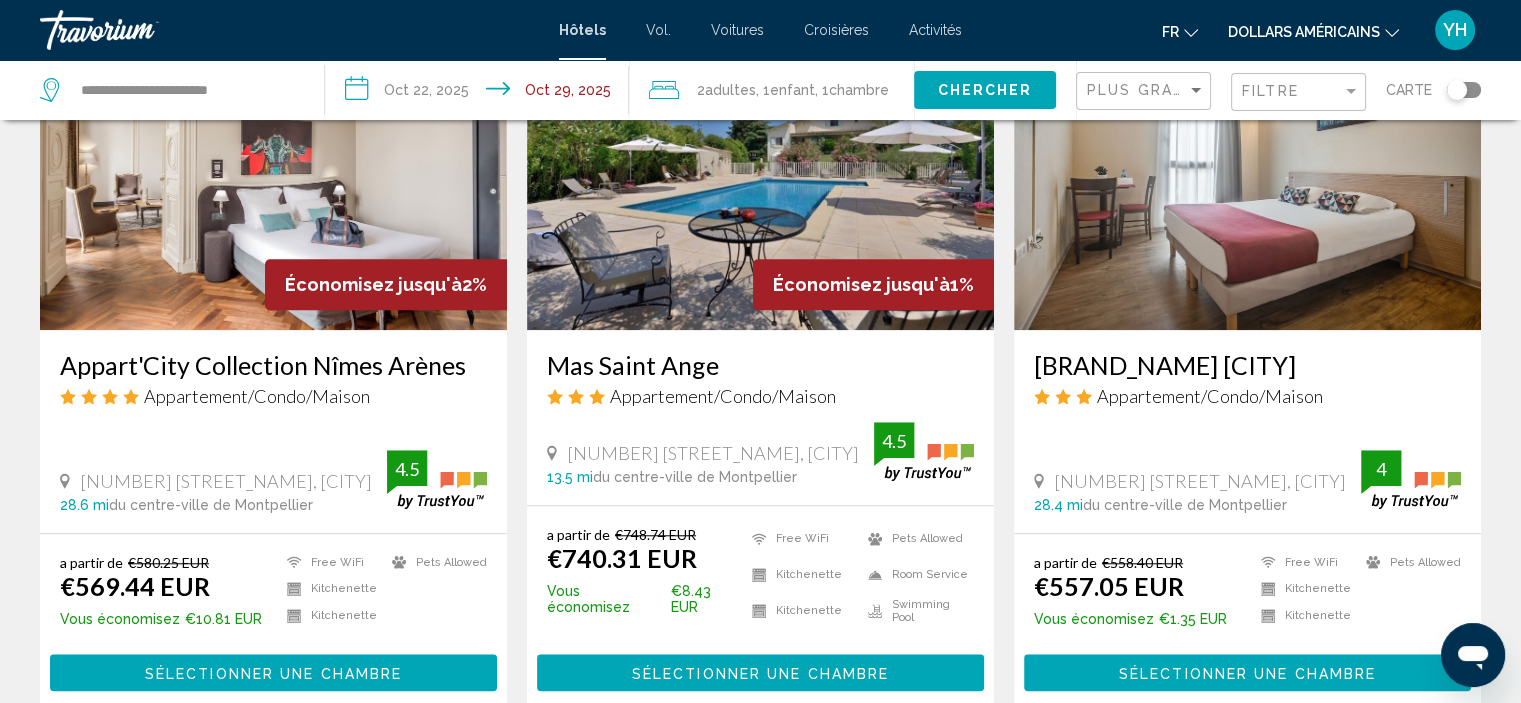 scroll, scrollTop: 1712, scrollLeft: 0, axis: vertical 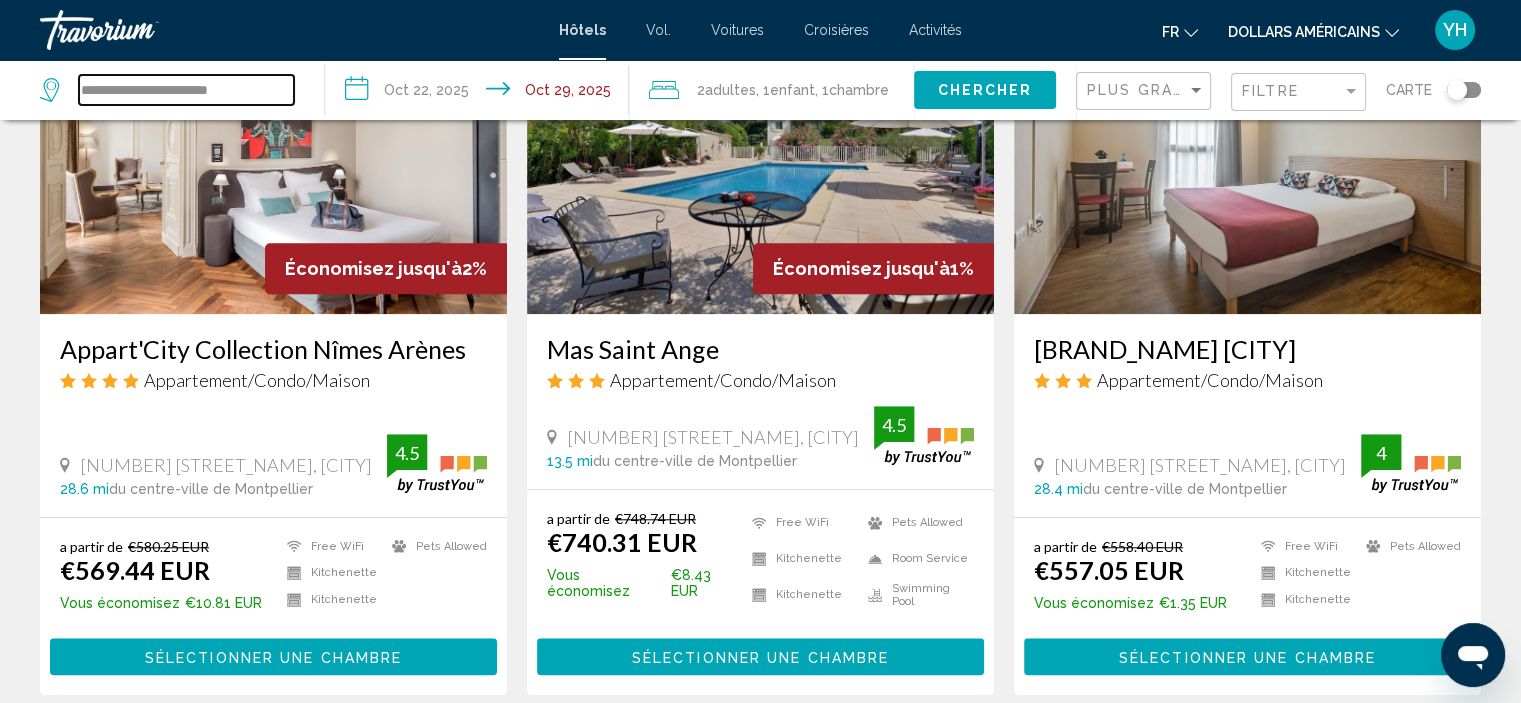 click on "**********" at bounding box center (186, 90) 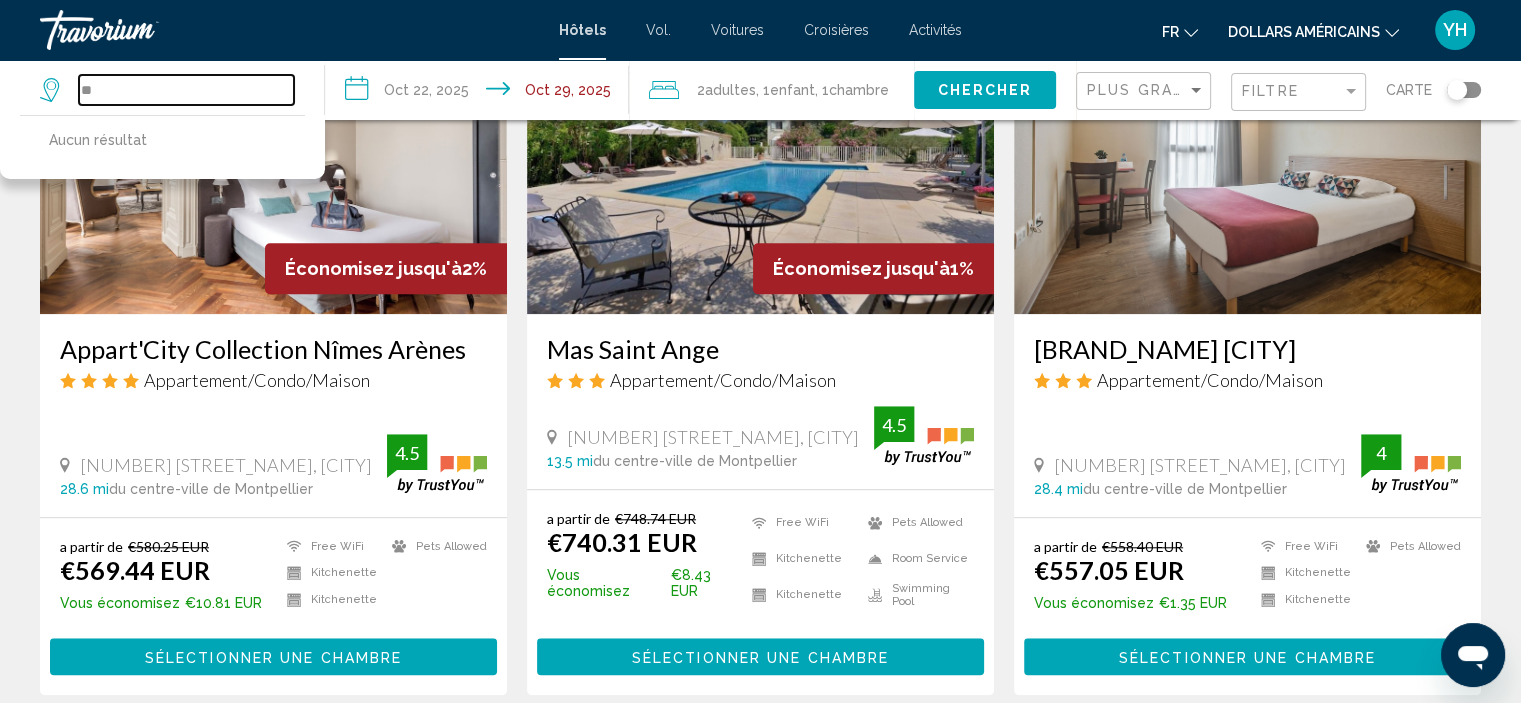 type on "*" 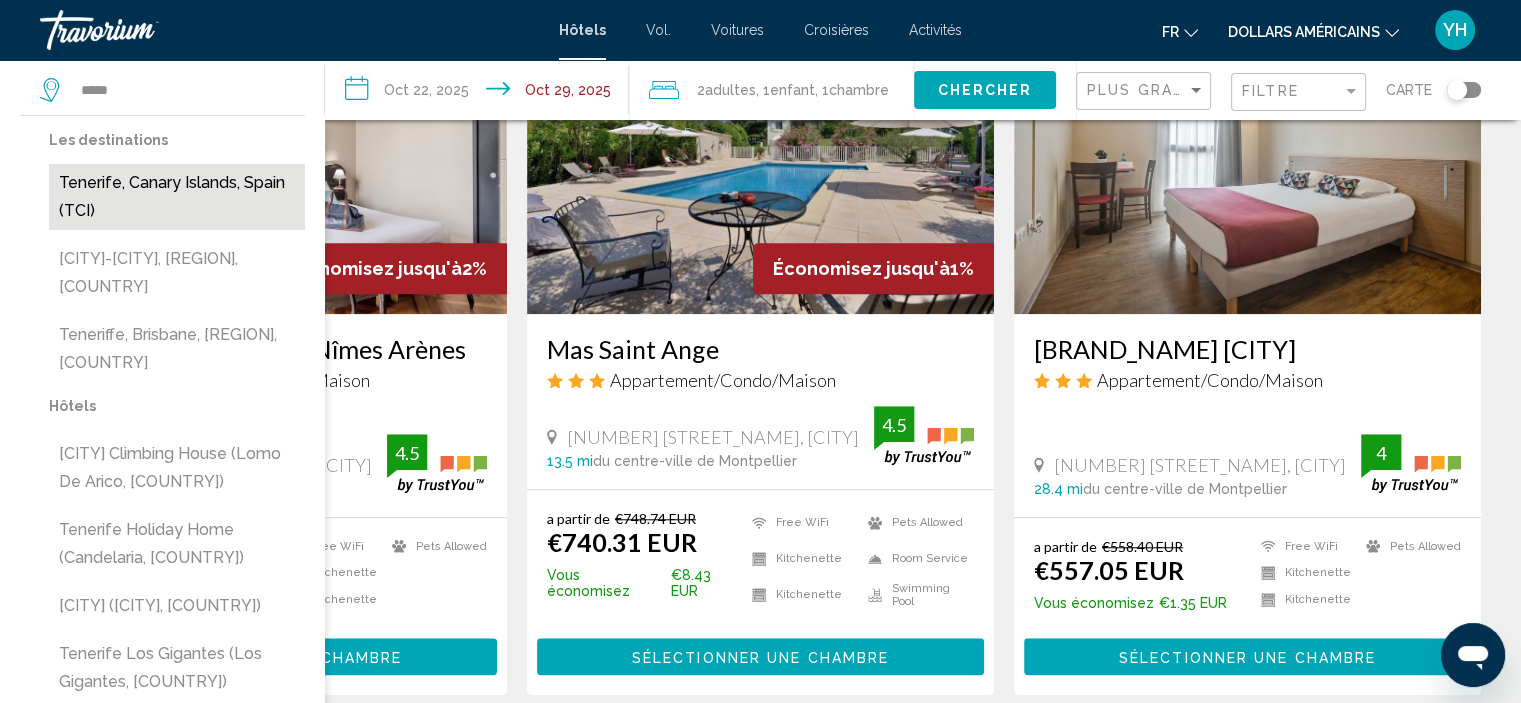 click on "Tenerife, Canary Islands, Spain (TCI)" at bounding box center (177, 197) 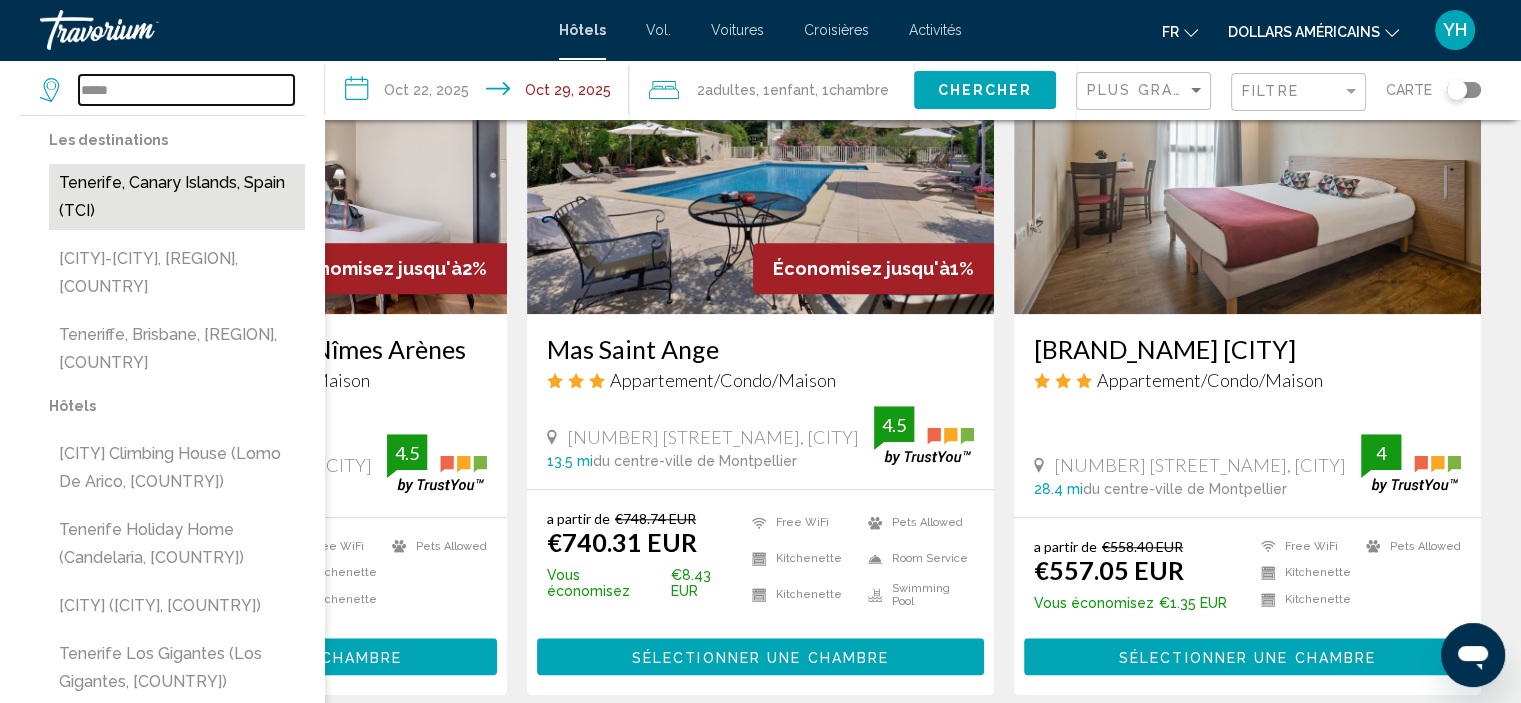 type on "**********" 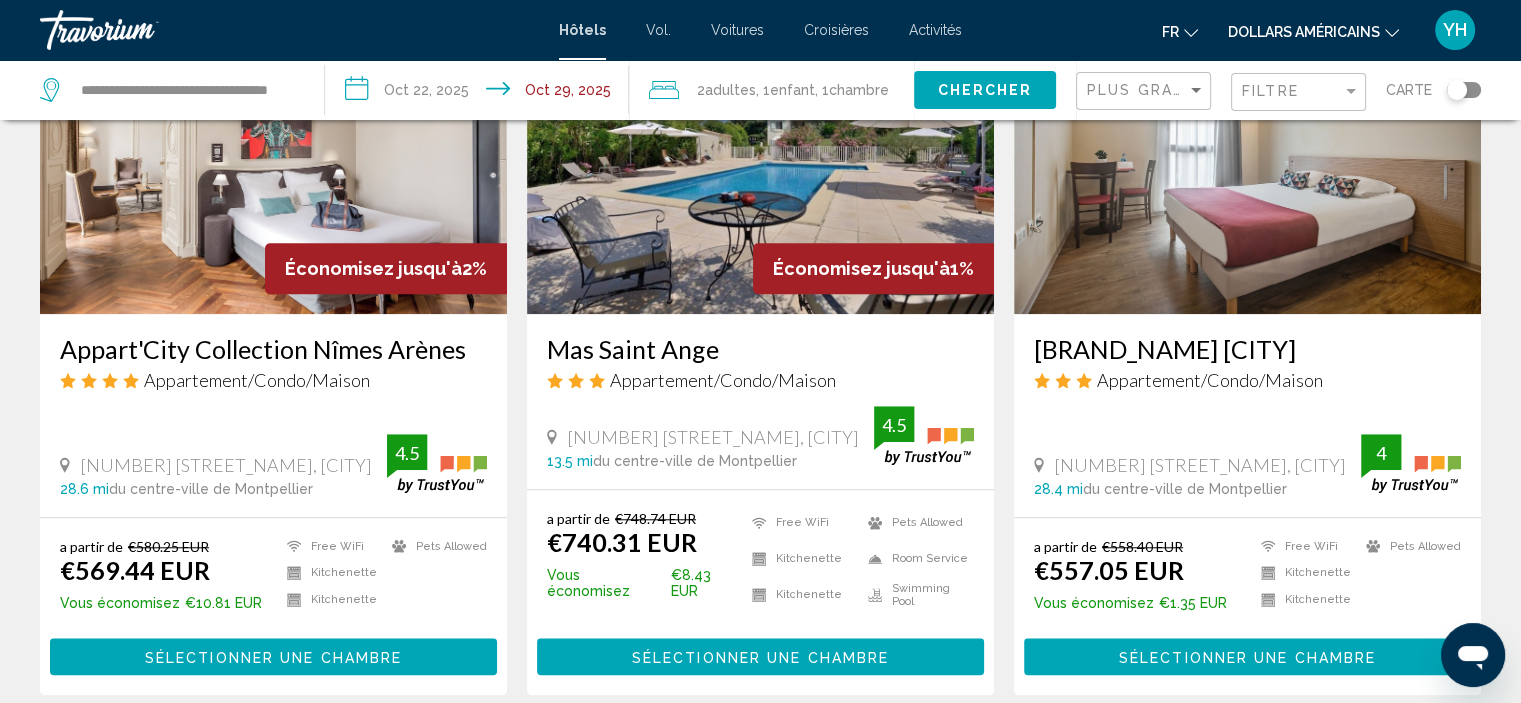 click on "Chercher" 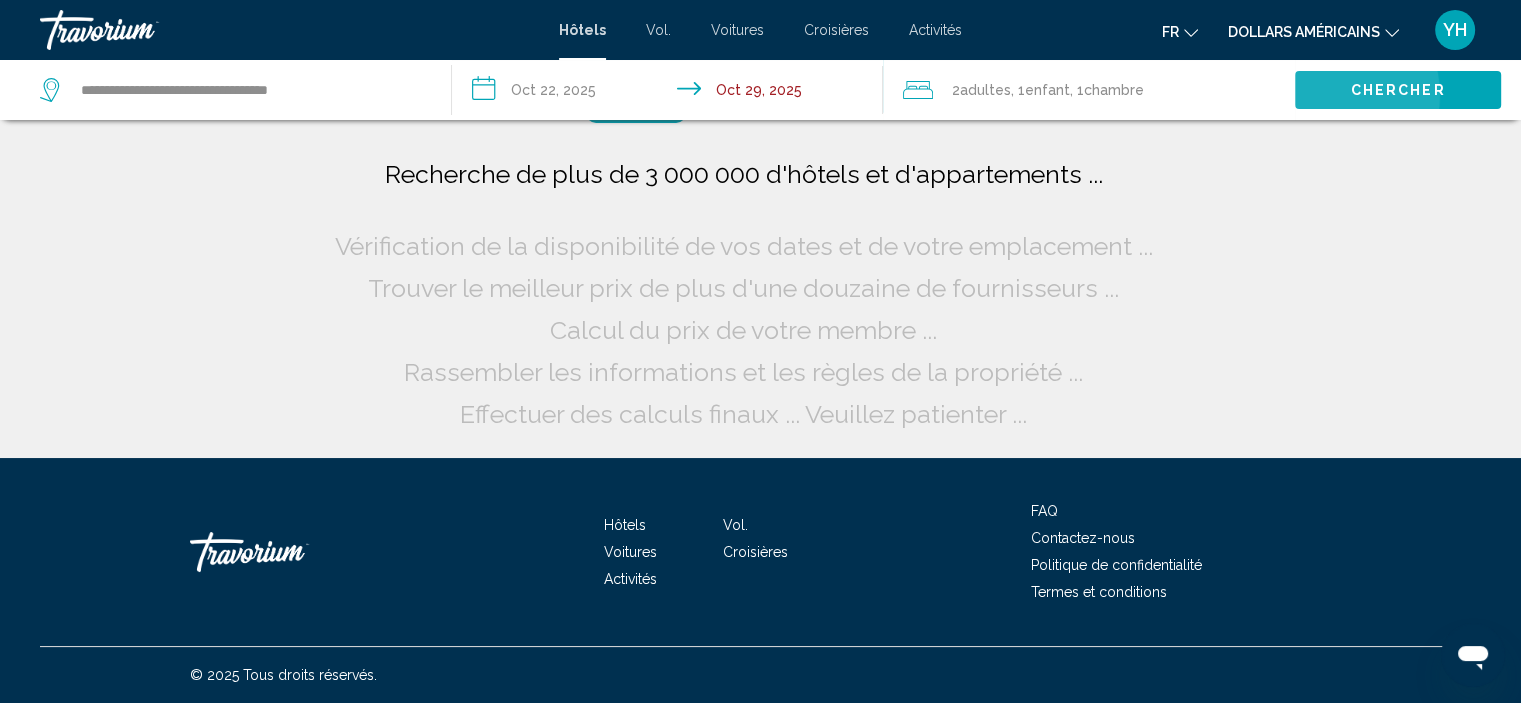 scroll, scrollTop: 0, scrollLeft: 0, axis: both 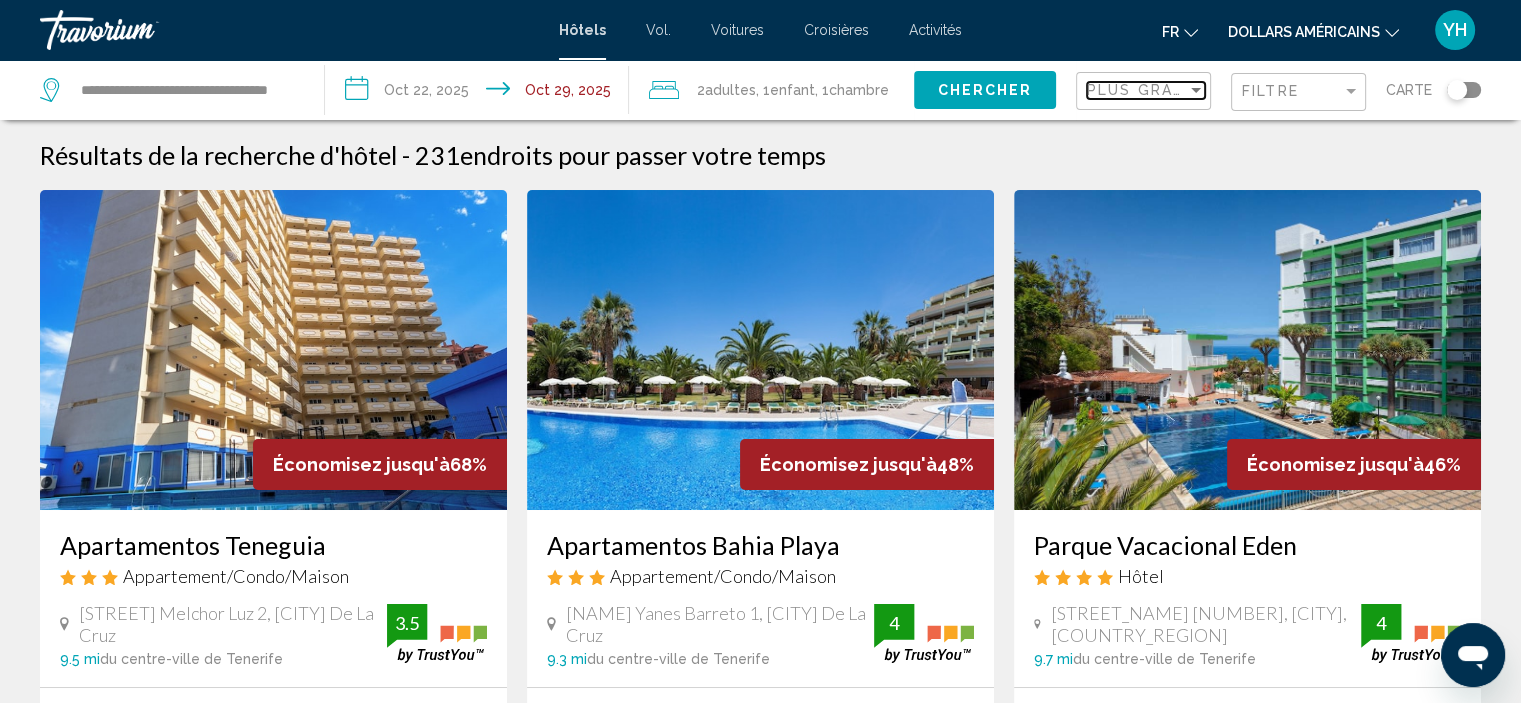 click at bounding box center [1196, 90] 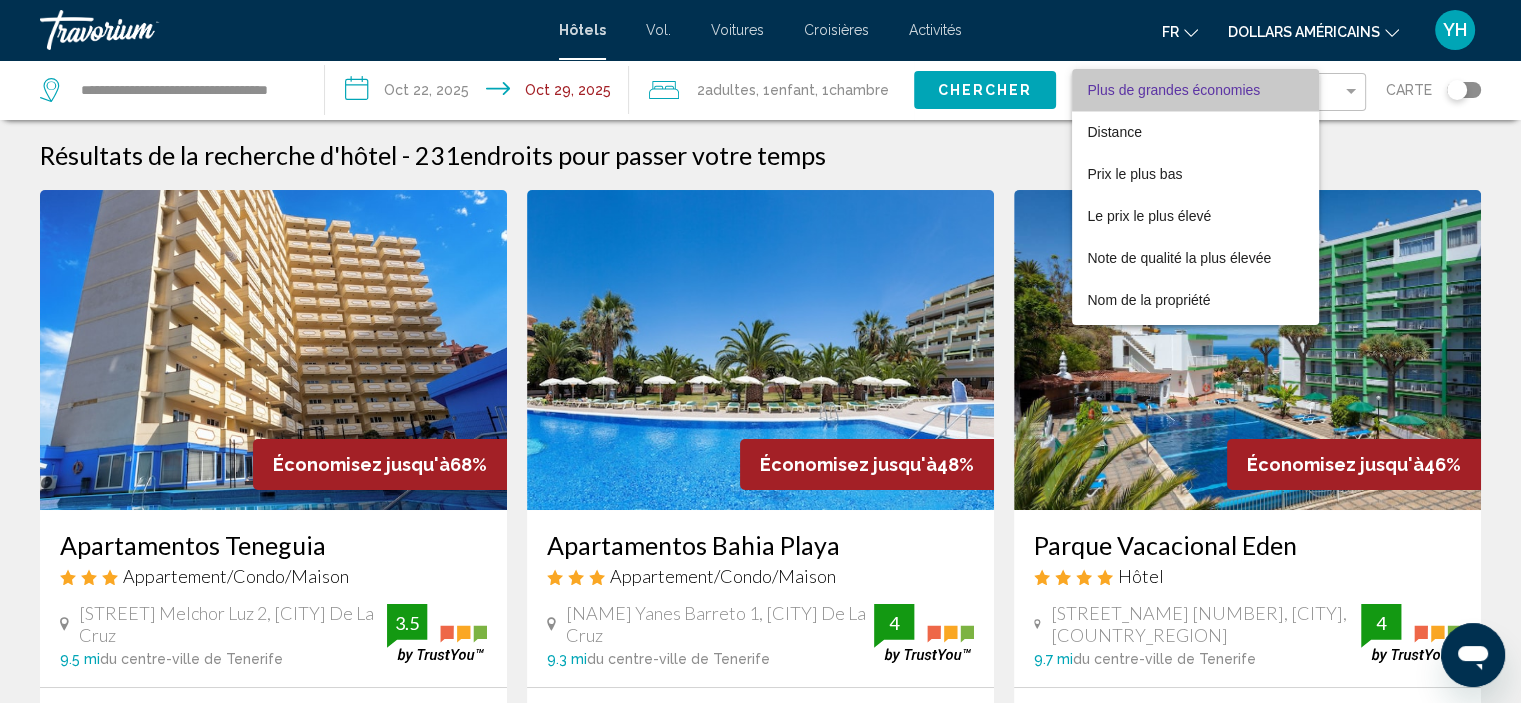 click on "Plus de grandes économies" at bounding box center [1174, 90] 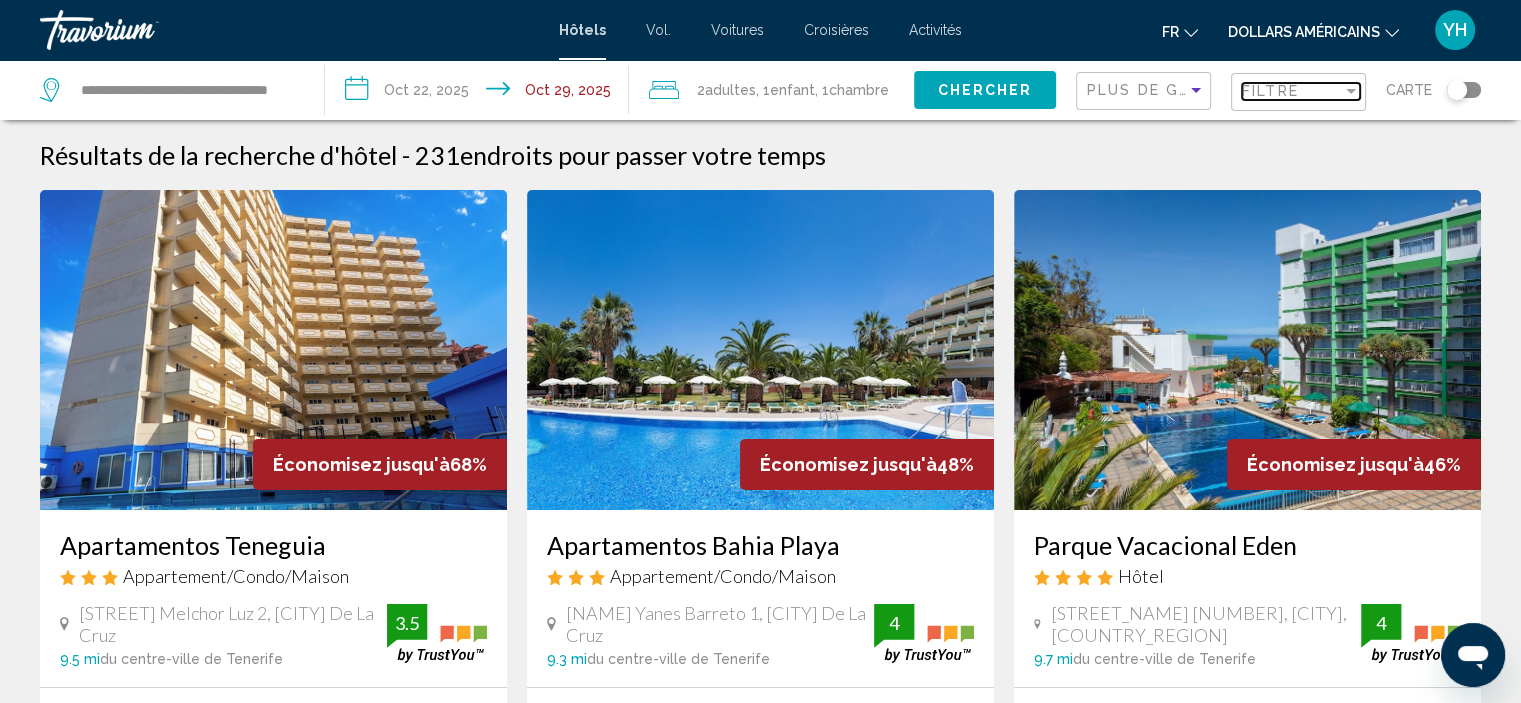 click at bounding box center [1351, 91] 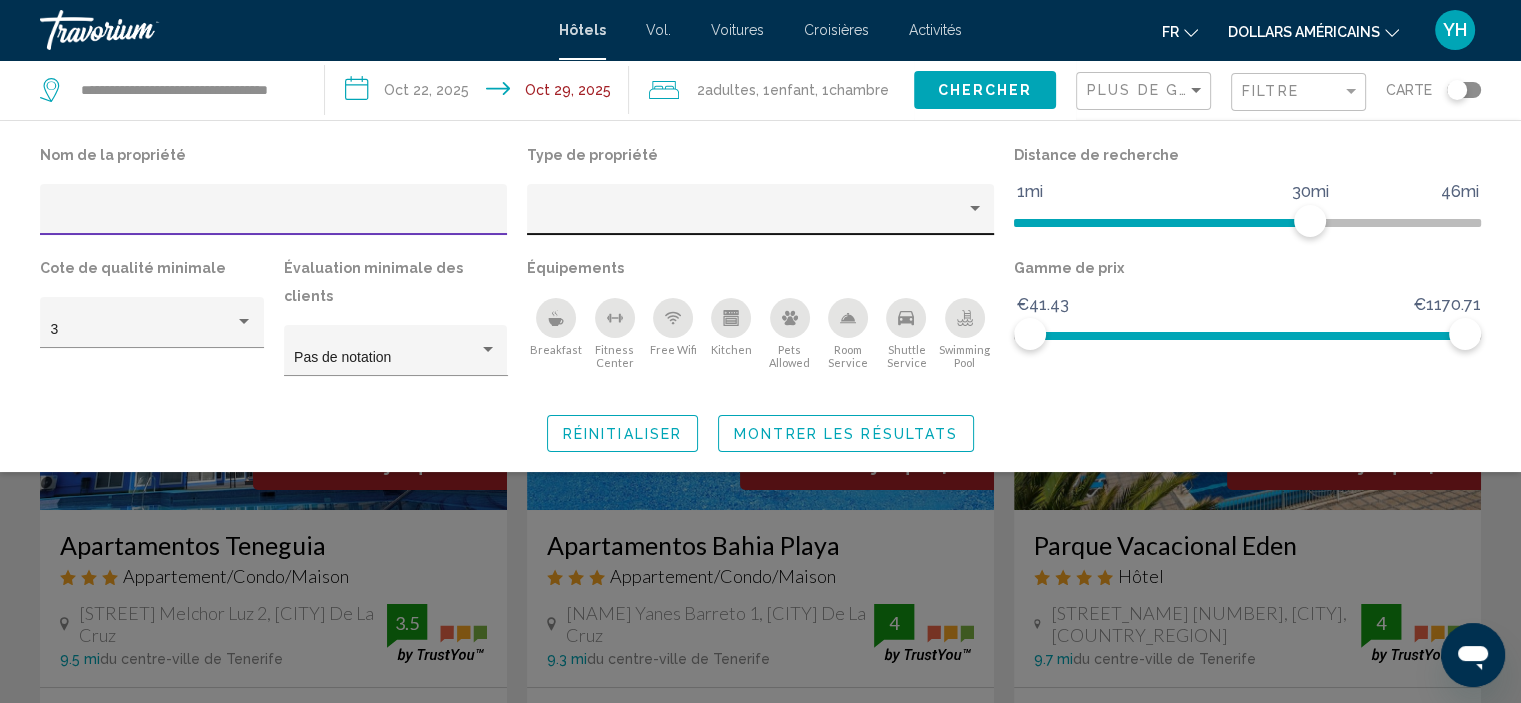 click 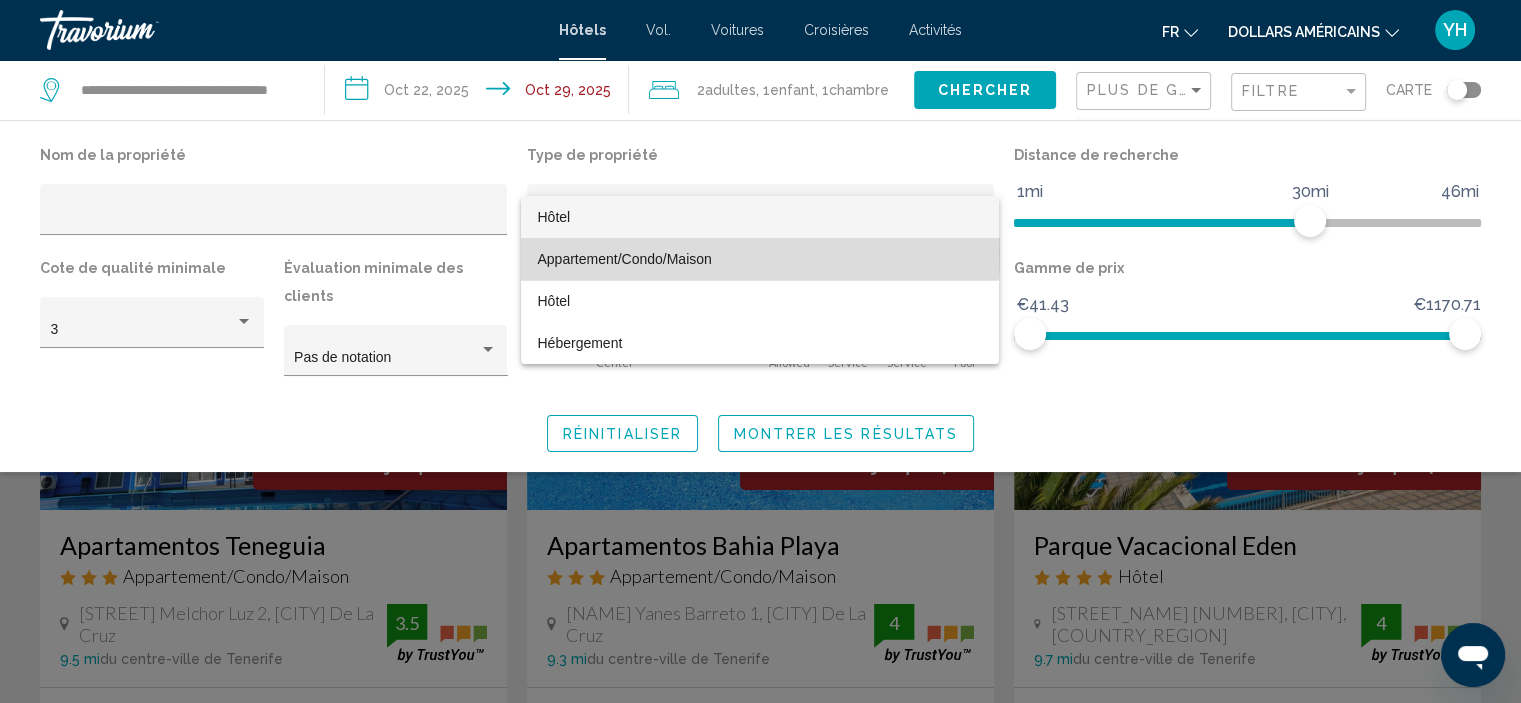 click on "Appartement/Condo/Maison" at bounding box center (624, 259) 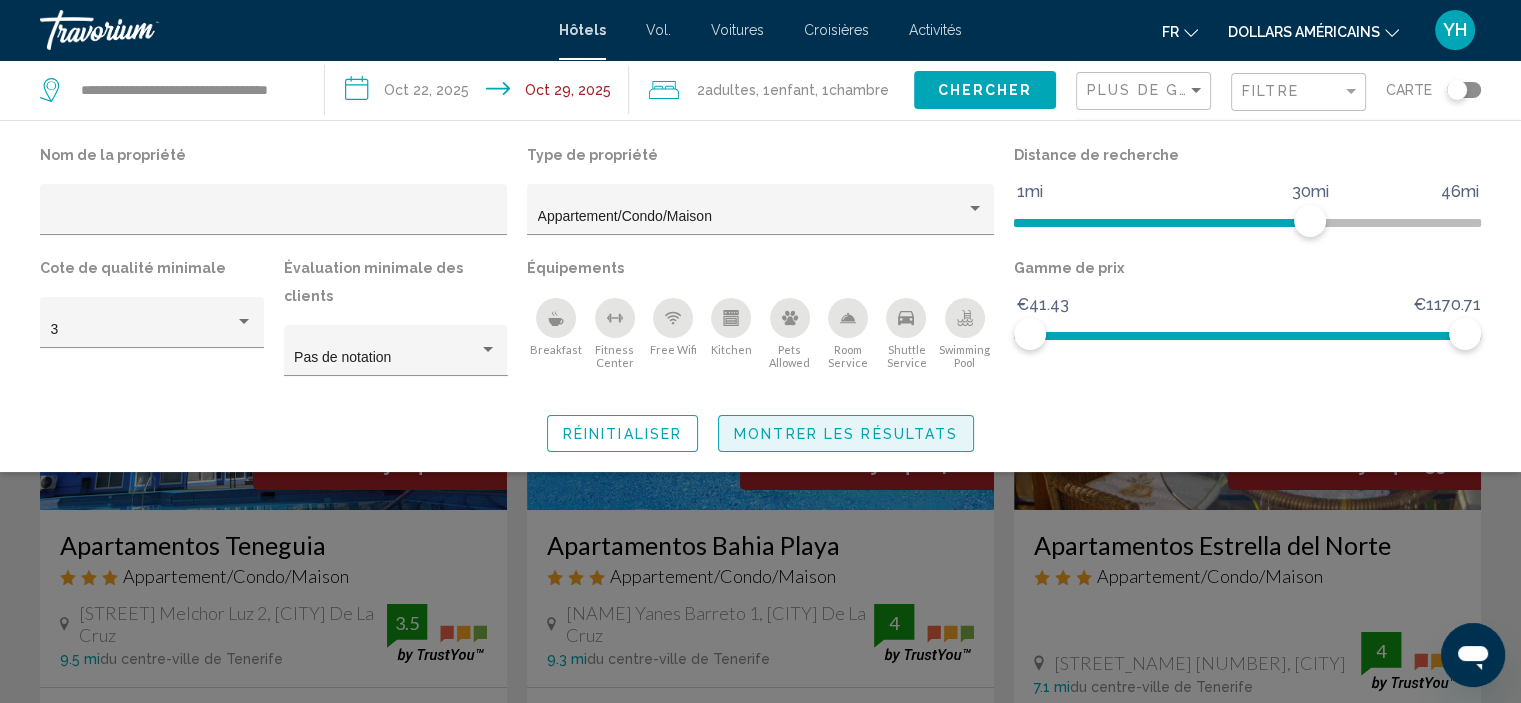 click on "Montrer les résultats" 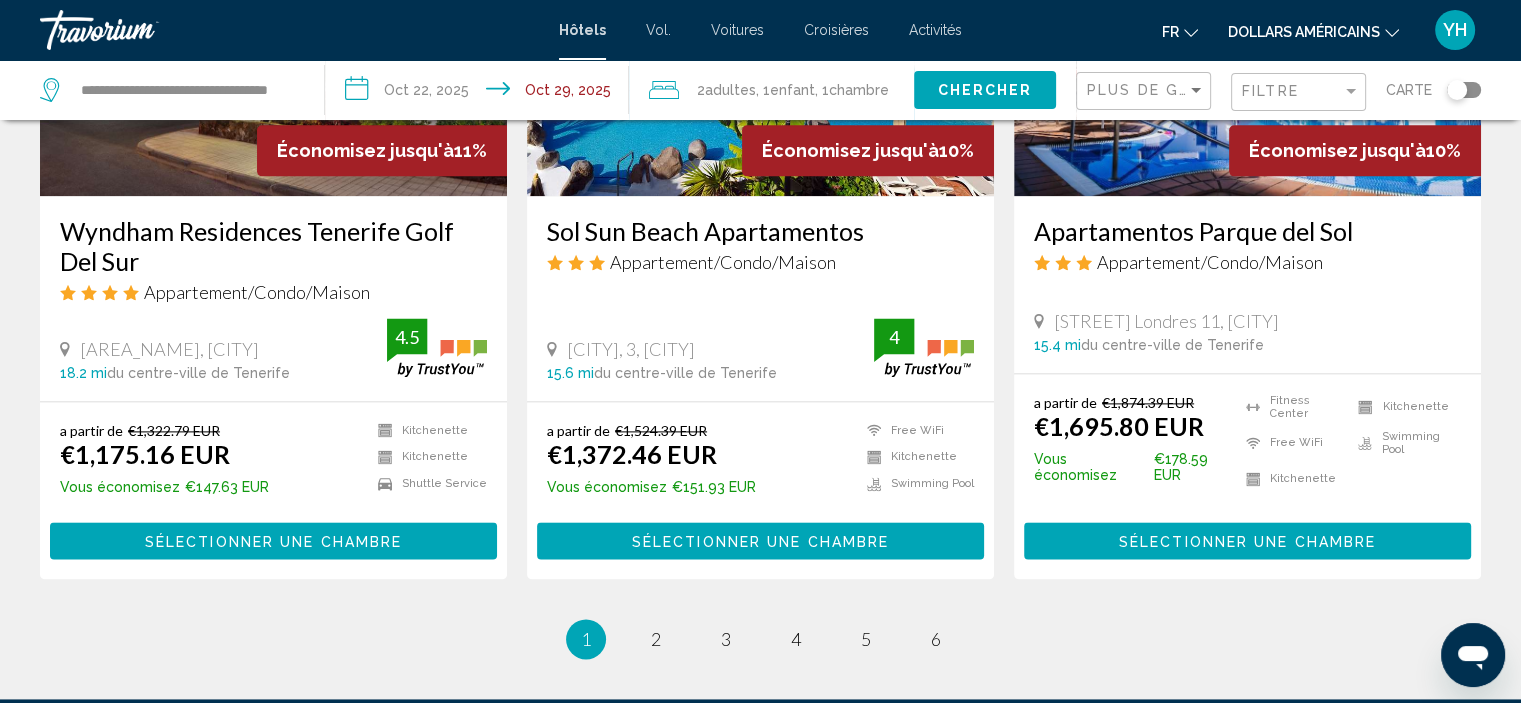 scroll, scrollTop: 2783, scrollLeft: 0, axis: vertical 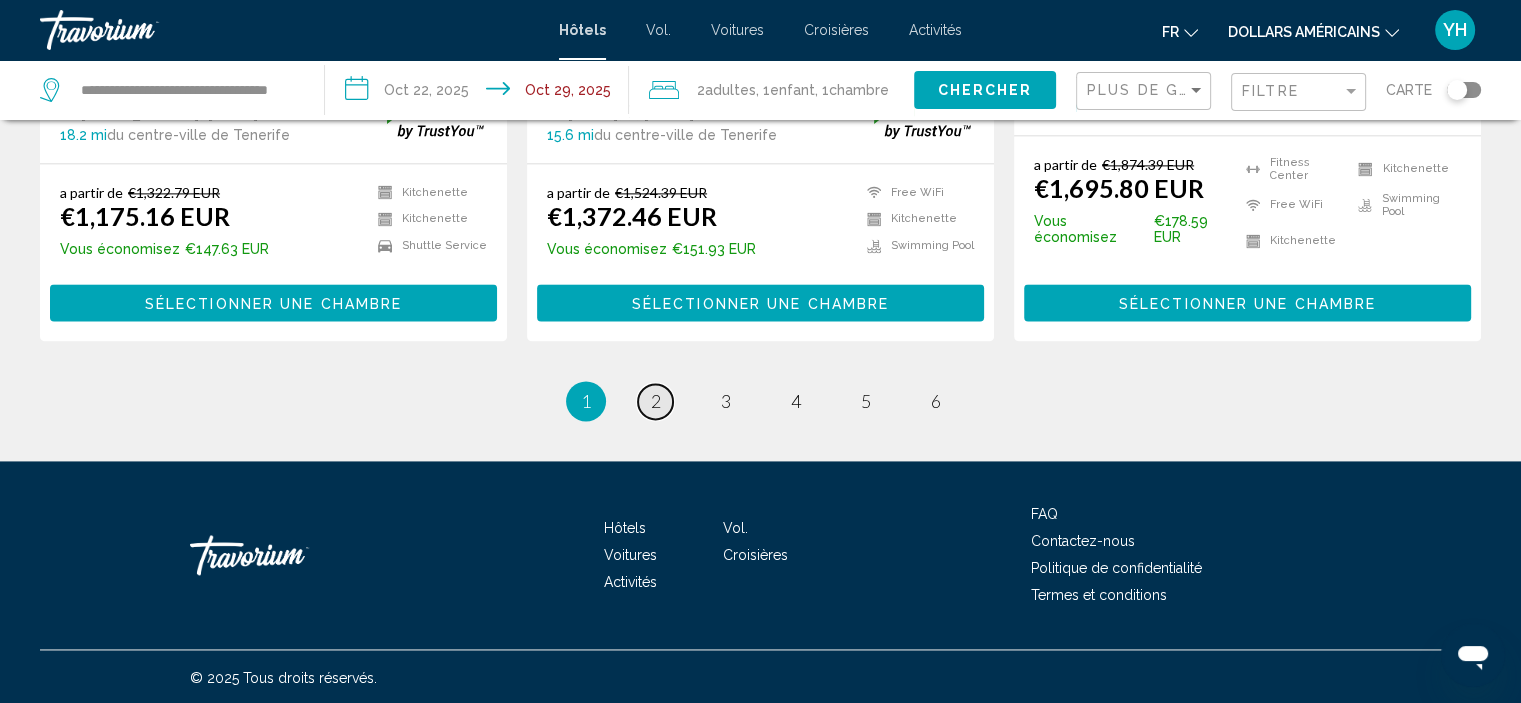 click on "2" at bounding box center [656, 401] 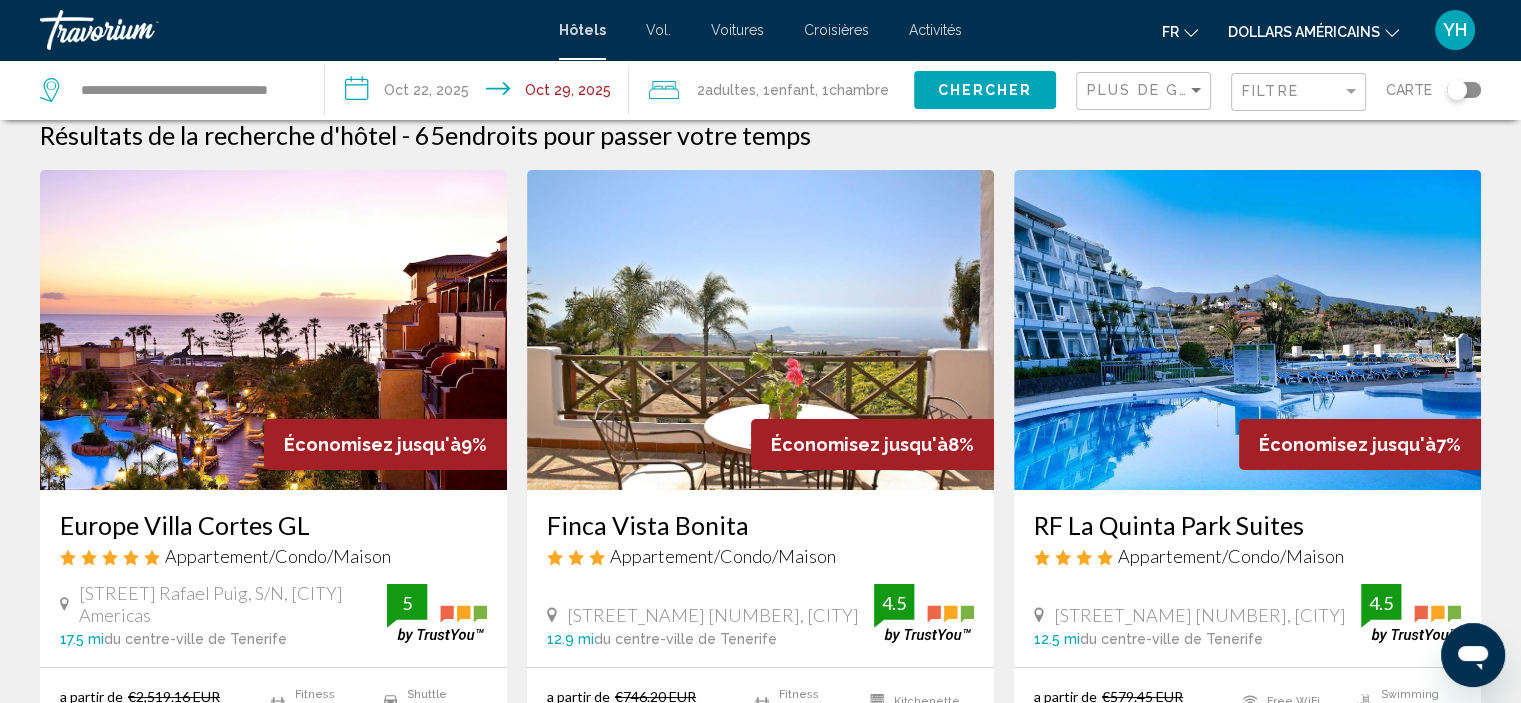 scroll, scrollTop: 0, scrollLeft: 0, axis: both 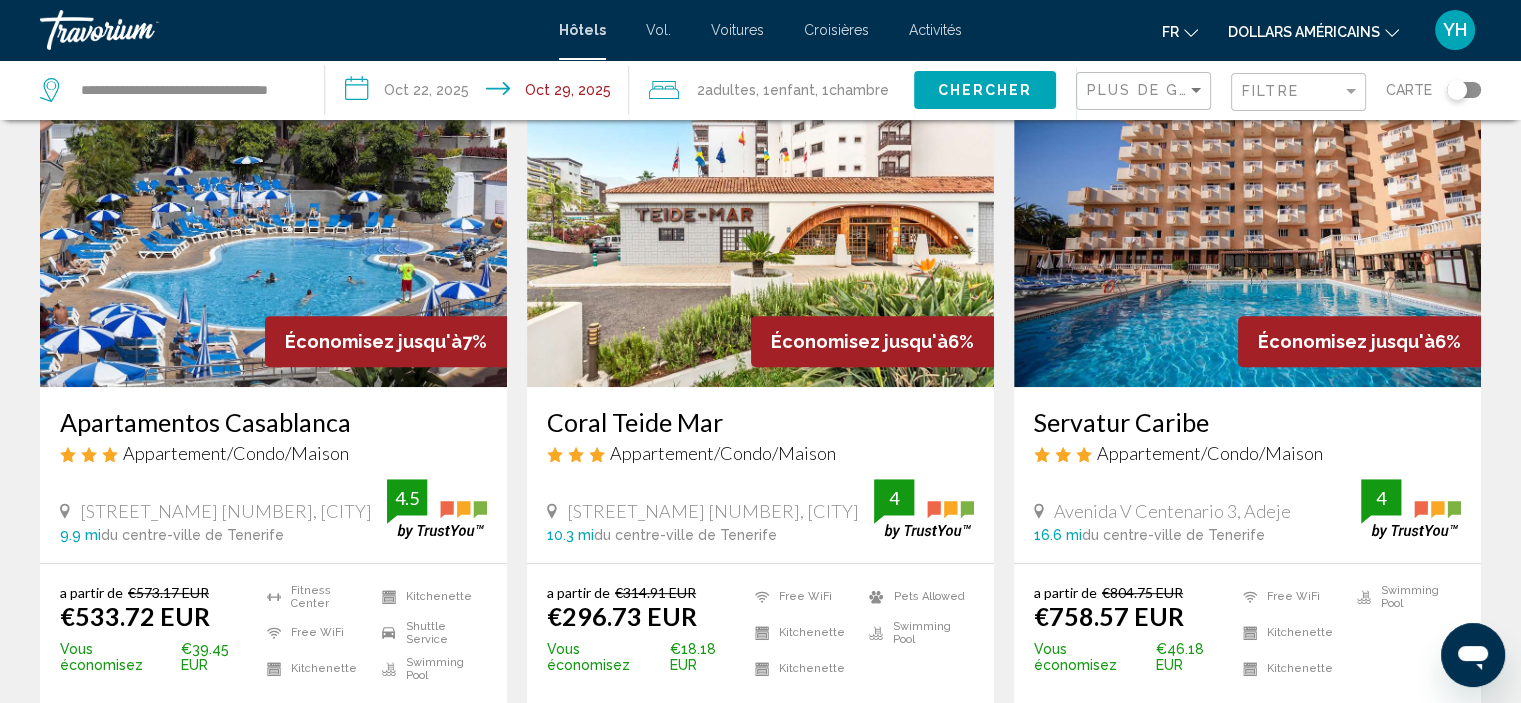 click at bounding box center (273, 227) 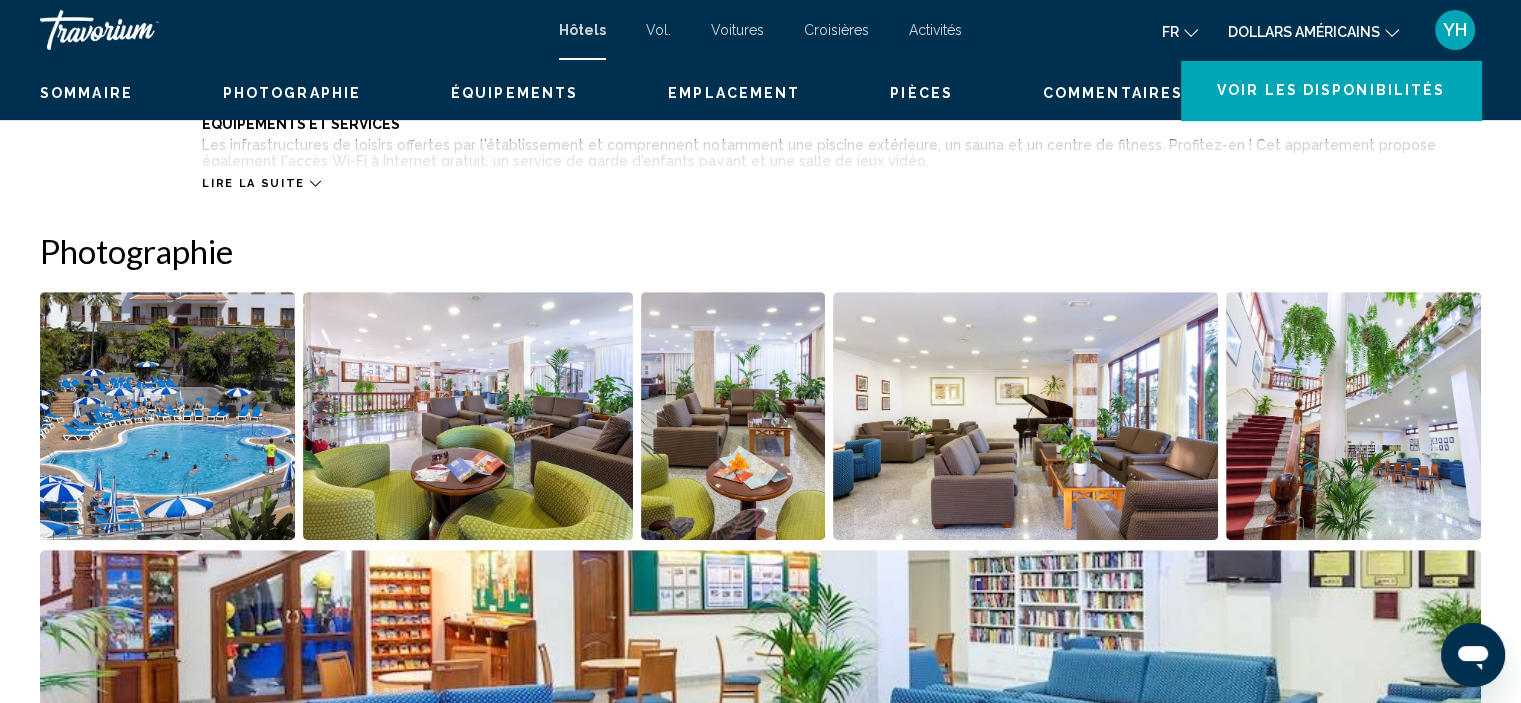 scroll, scrollTop: 8, scrollLeft: 0, axis: vertical 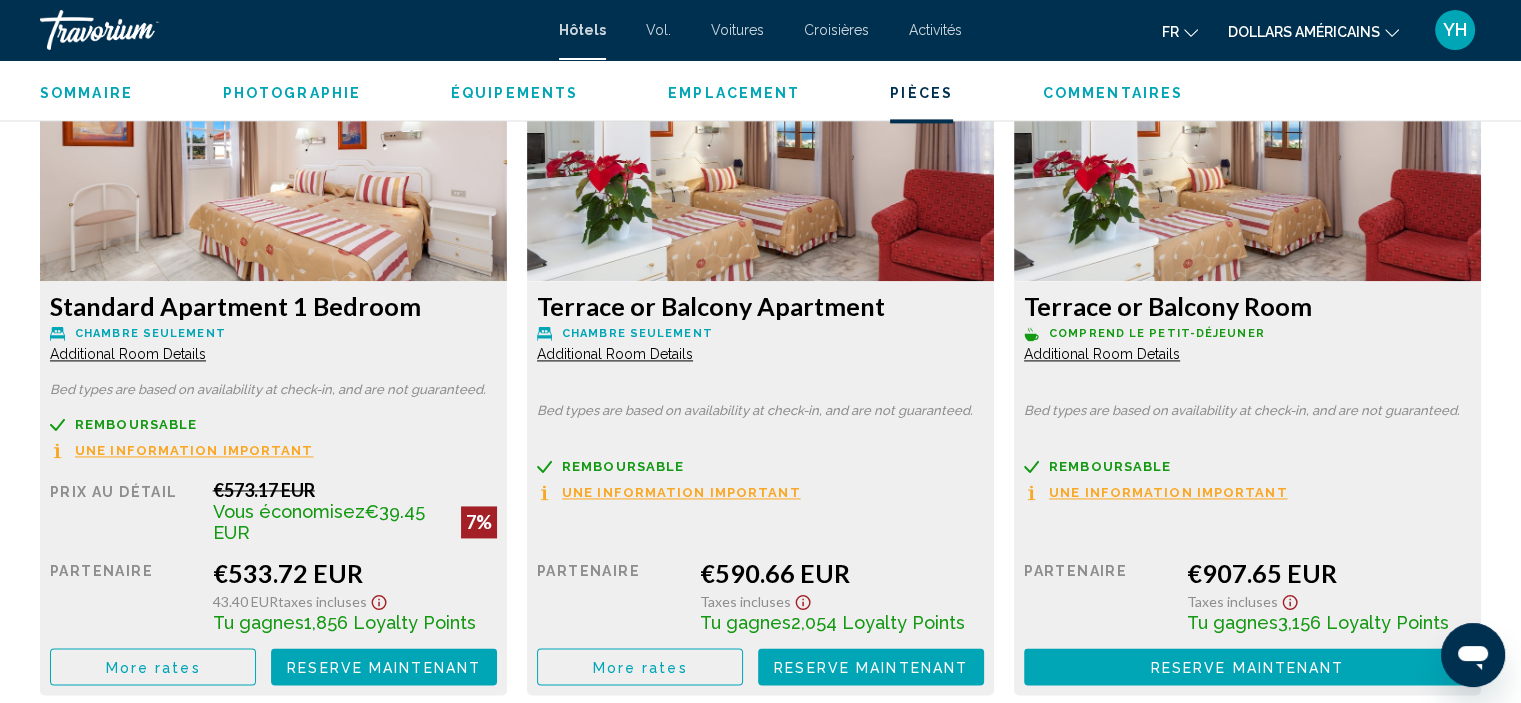 click on "Standard Apartment 1 Bedroom
Chambre seulement Additional Room Details" at bounding box center [273, 327] 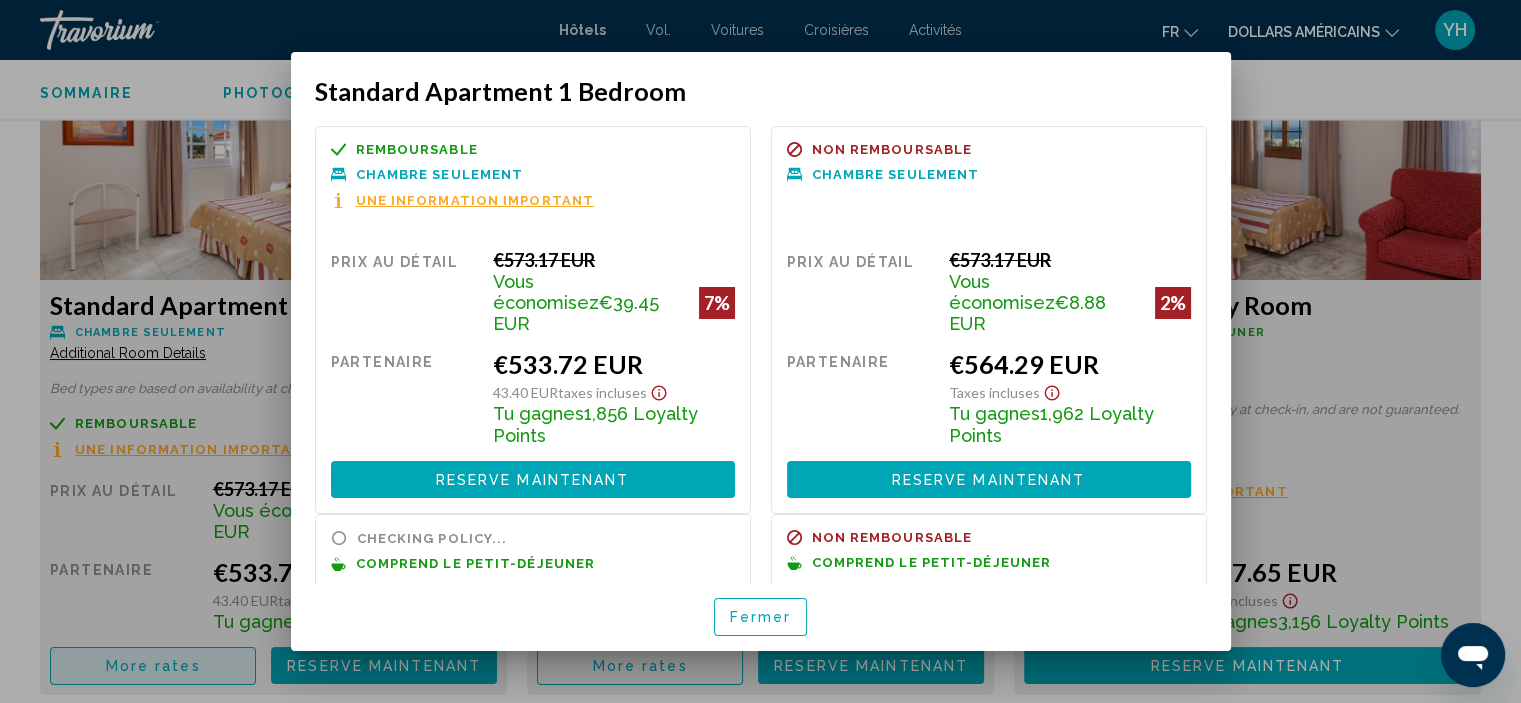 scroll, scrollTop: 0, scrollLeft: 0, axis: both 